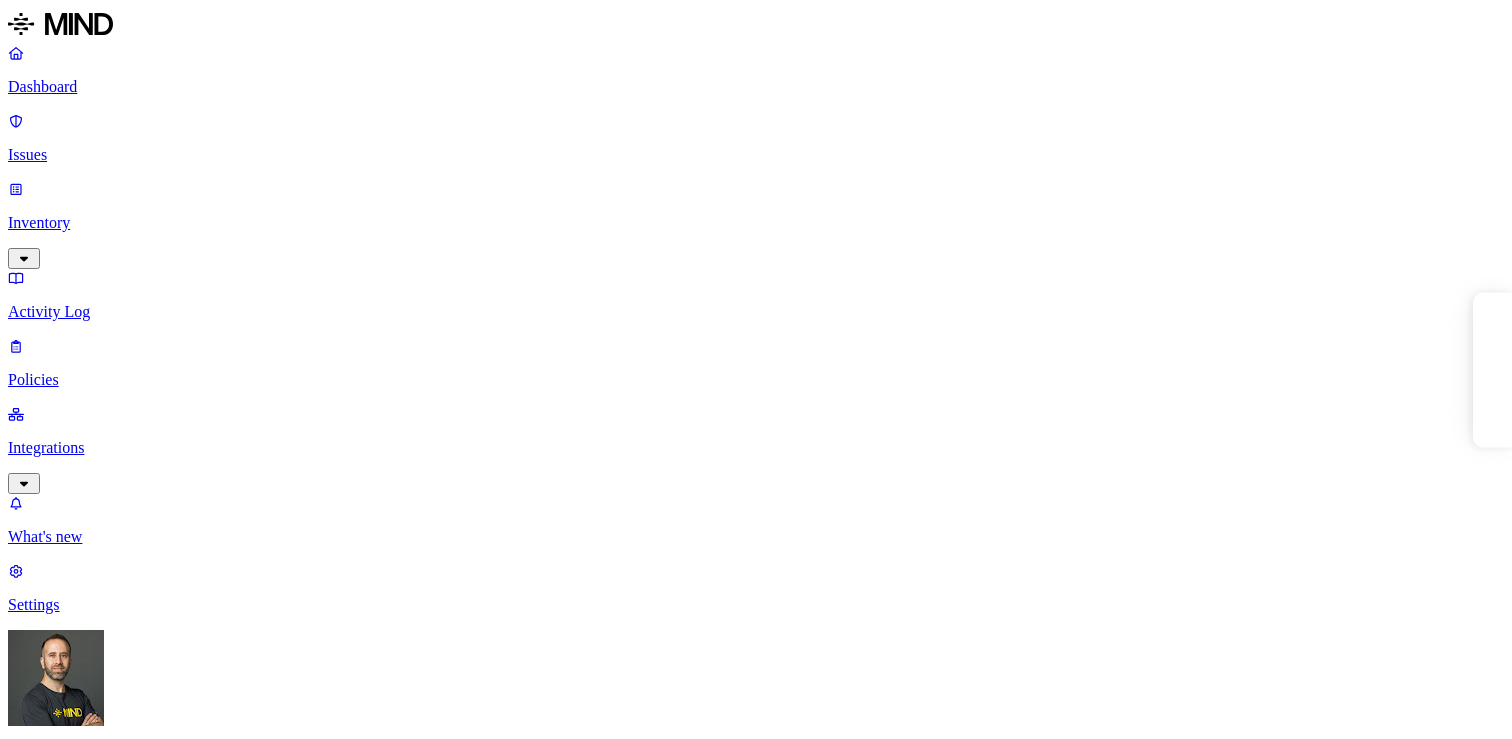 scroll, scrollTop: 0, scrollLeft: 0, axis: both 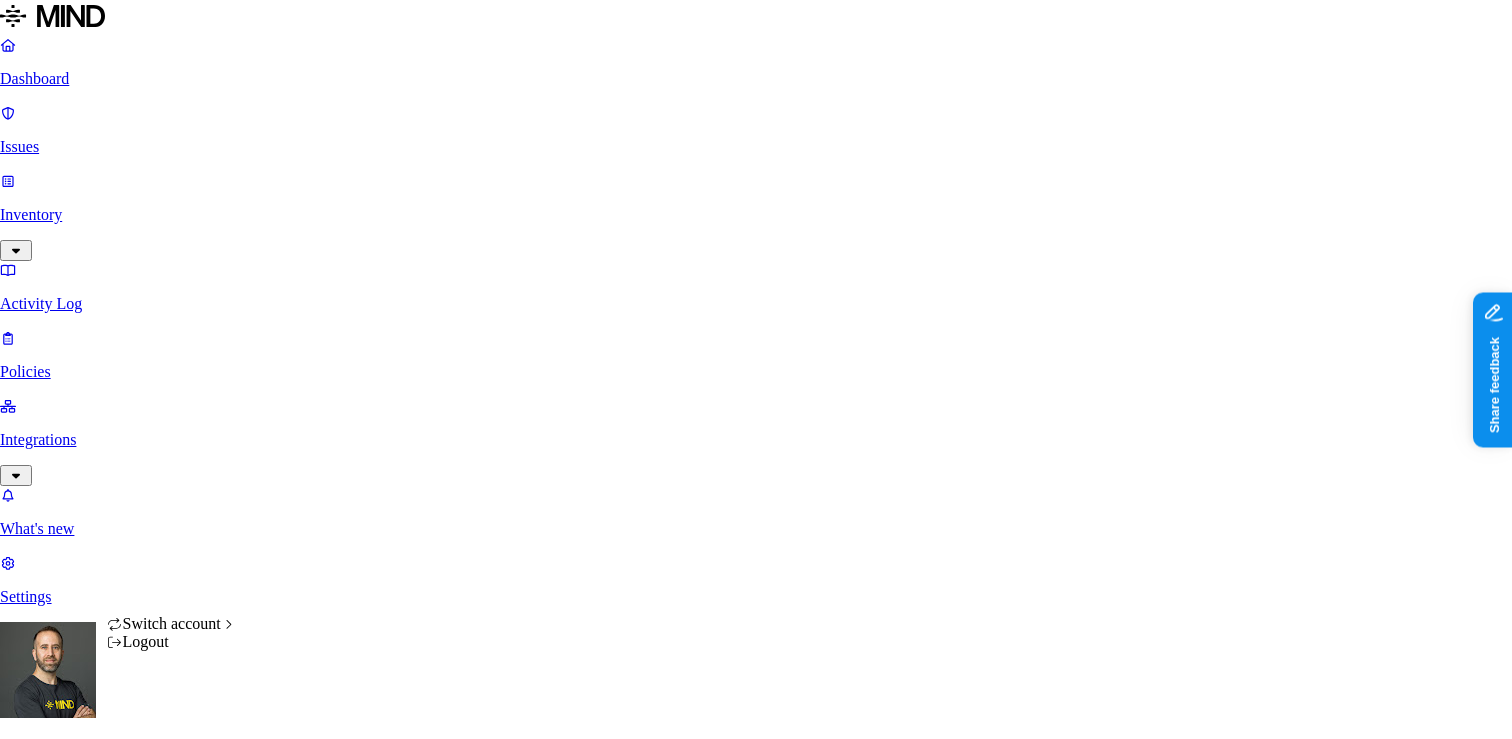 click on "Dashboard Issues Inventory Activity Log Policies Integrations What's new Settings Tom Mayblum Spirent Dashboard 674 Discovery Detection Prevention Timeframe: Last 30 days   |   Last update: 07:07 AM Exfiltration incidents Monitored Blocked Overridden 1142 Total Incidents by data classification 383 Other 57 PII / PHI 11 Secrets Incidents per day Monitored Blocked Overridden Top file upload destinations Destination # uploaded files spirent1.sharepoint.com 215K spirent1-my.sharepoint.com 29.3K jde-pd22.ad.spirentcom.com 12.4K drive.google.com 11.6K 192.168.1.63 9.12K Most recent incidents Policy Destination User Action taken Time SPC - Block non-corporate domains with Override chatgpt.com phasit.sangklub@spirent.com Blocked Jul 9, 2025, 06:59 AM SPC - Block non-corporate domains with Override chatgpt.com phasit.sangklub@spirent.com Blocked Jul 9, 2025, 06:59 AM SPC - Block non-corporate domains with Override chatgpt.com phasit.sangklub@spirent.com Blocked Jul 9, 2025, 06:58 AM chatgpt.com Blocked Email" at bounding box center (756, 1679) 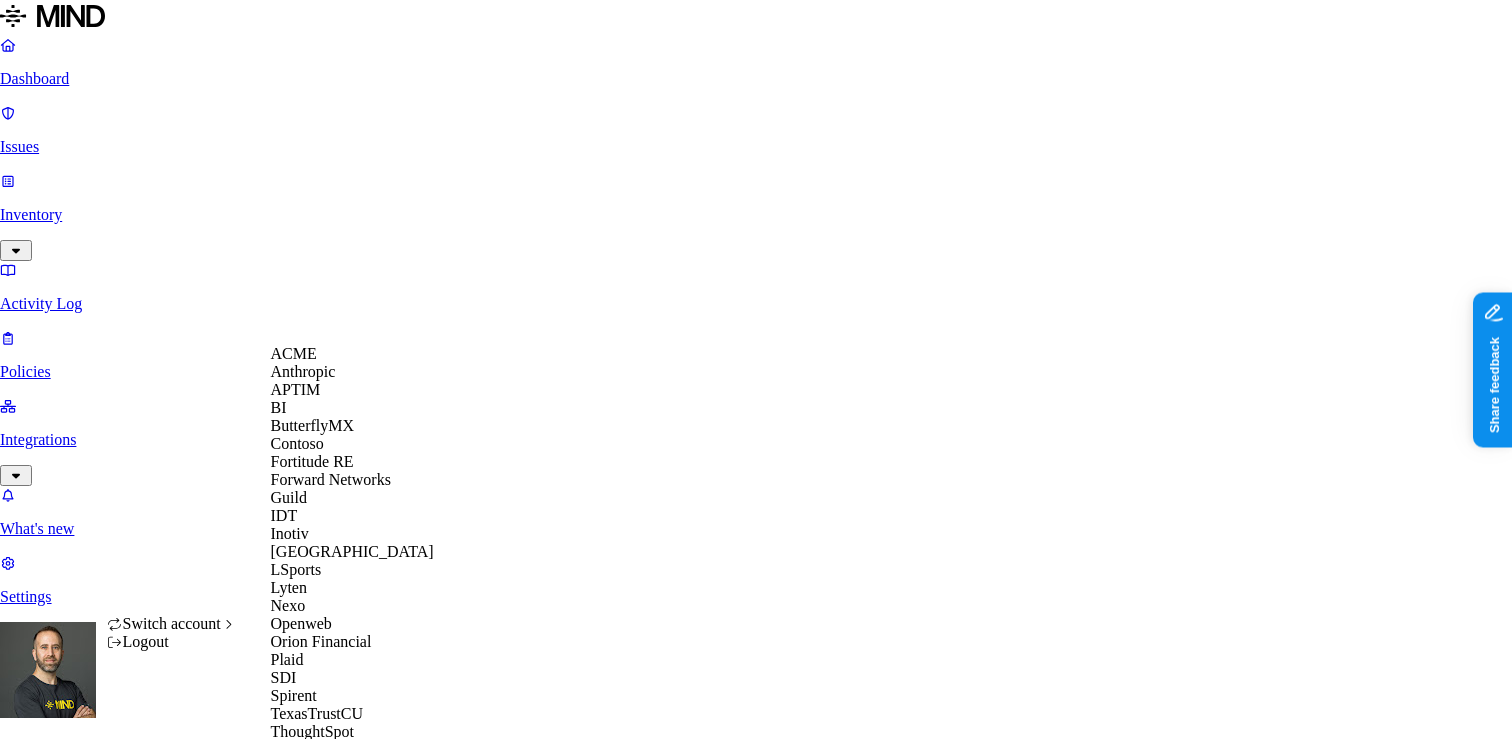 click on "APTIM" at bounding box center (352, 390) 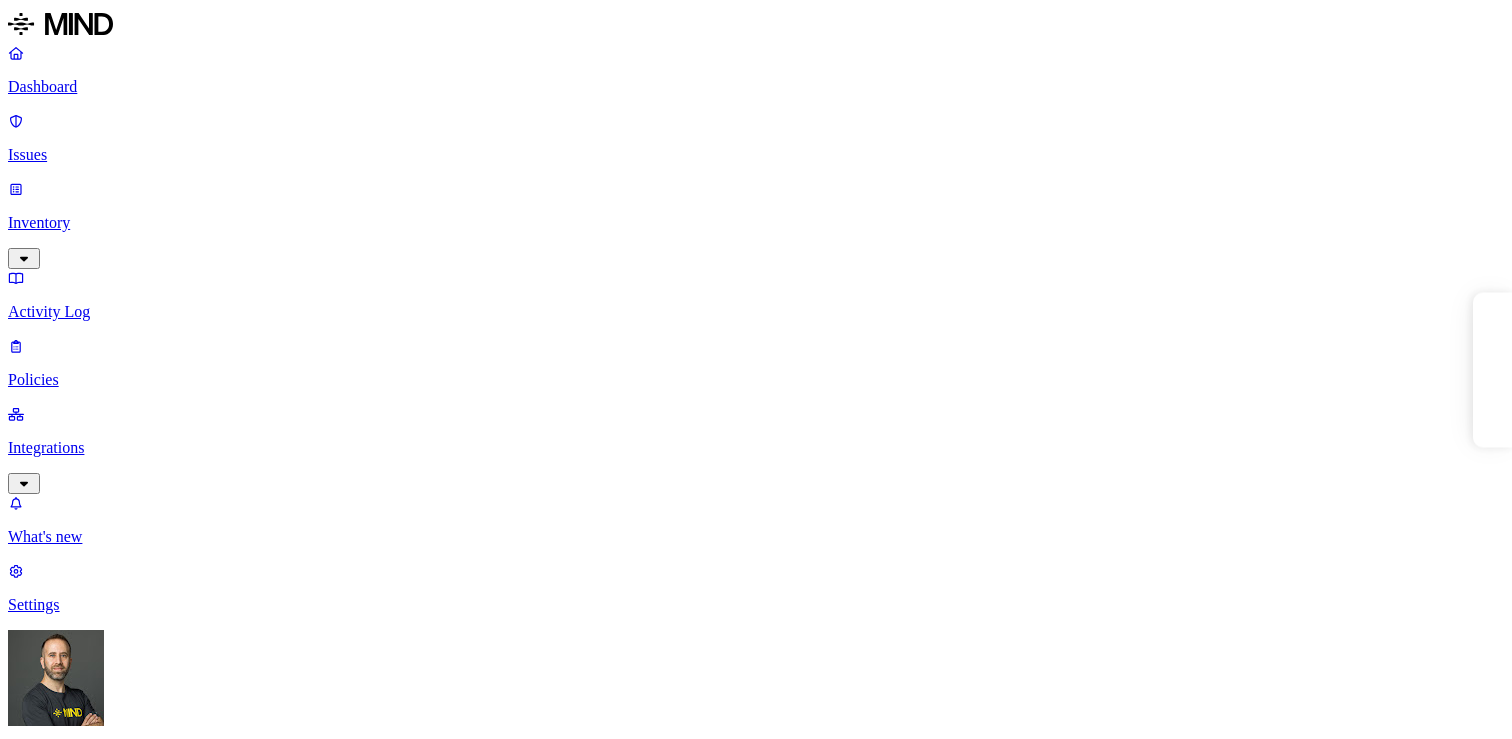 scroll, scrollTop: 0, scrollLeft: 0, axis: both 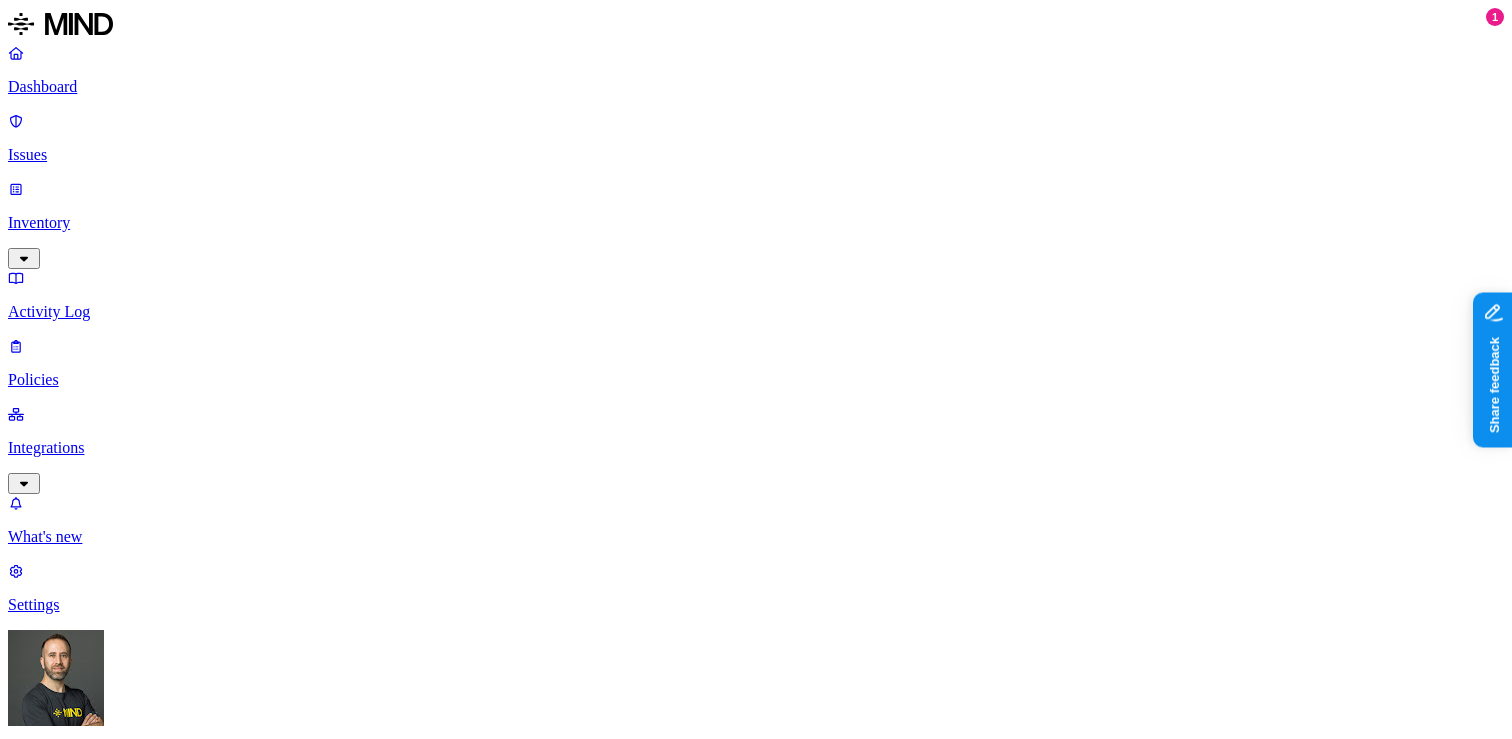 click on "Inventory" at bounding box center (756, 223) 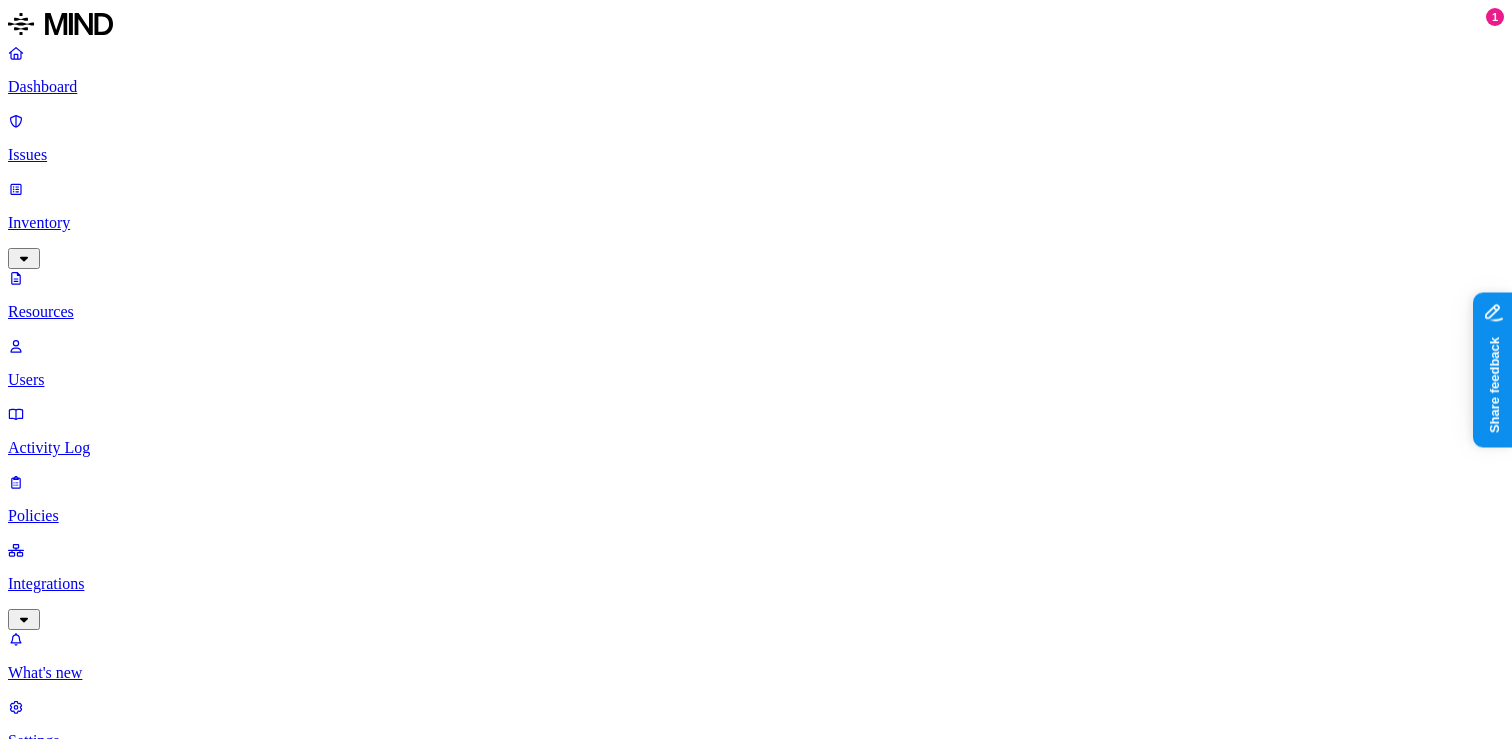 click on "Kind" at bounding box center [37, 1069] 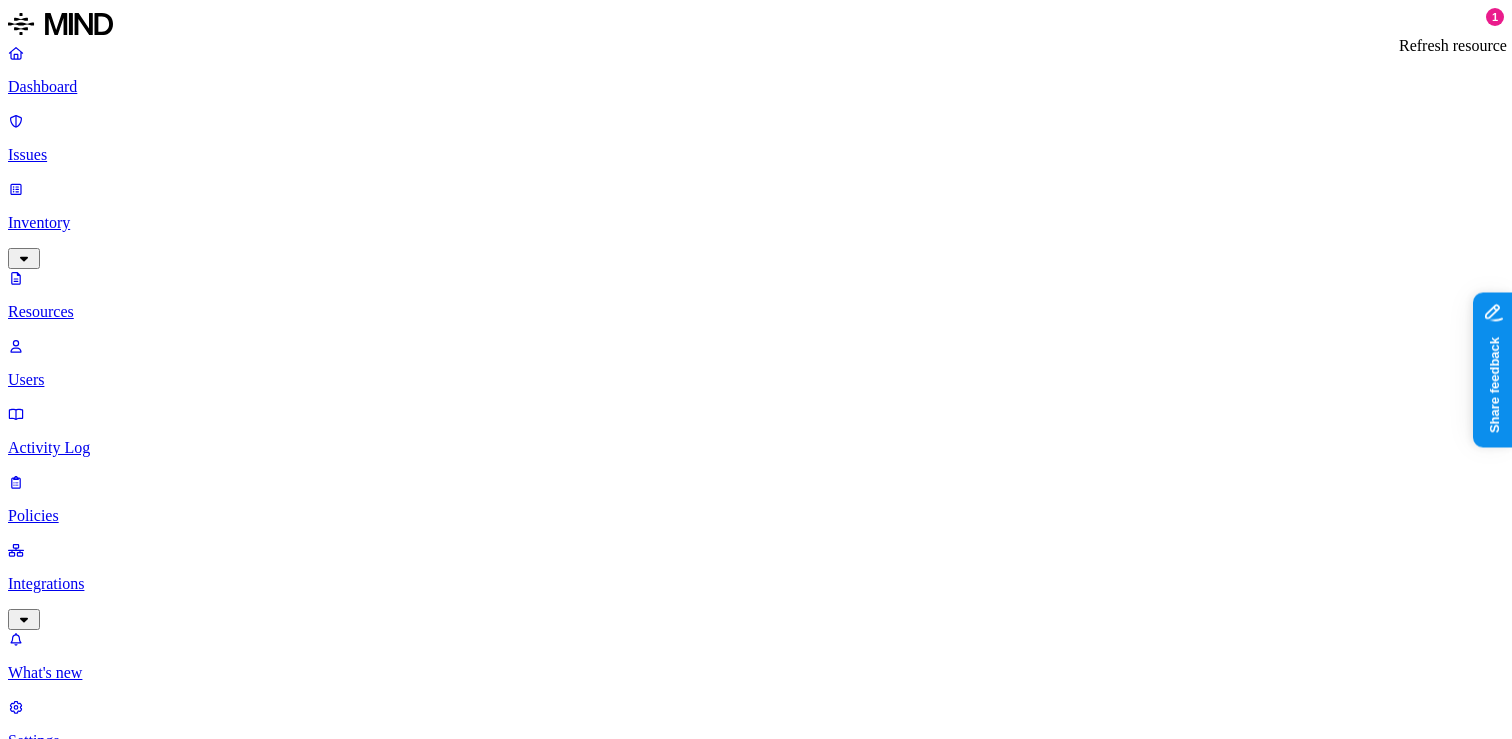 click 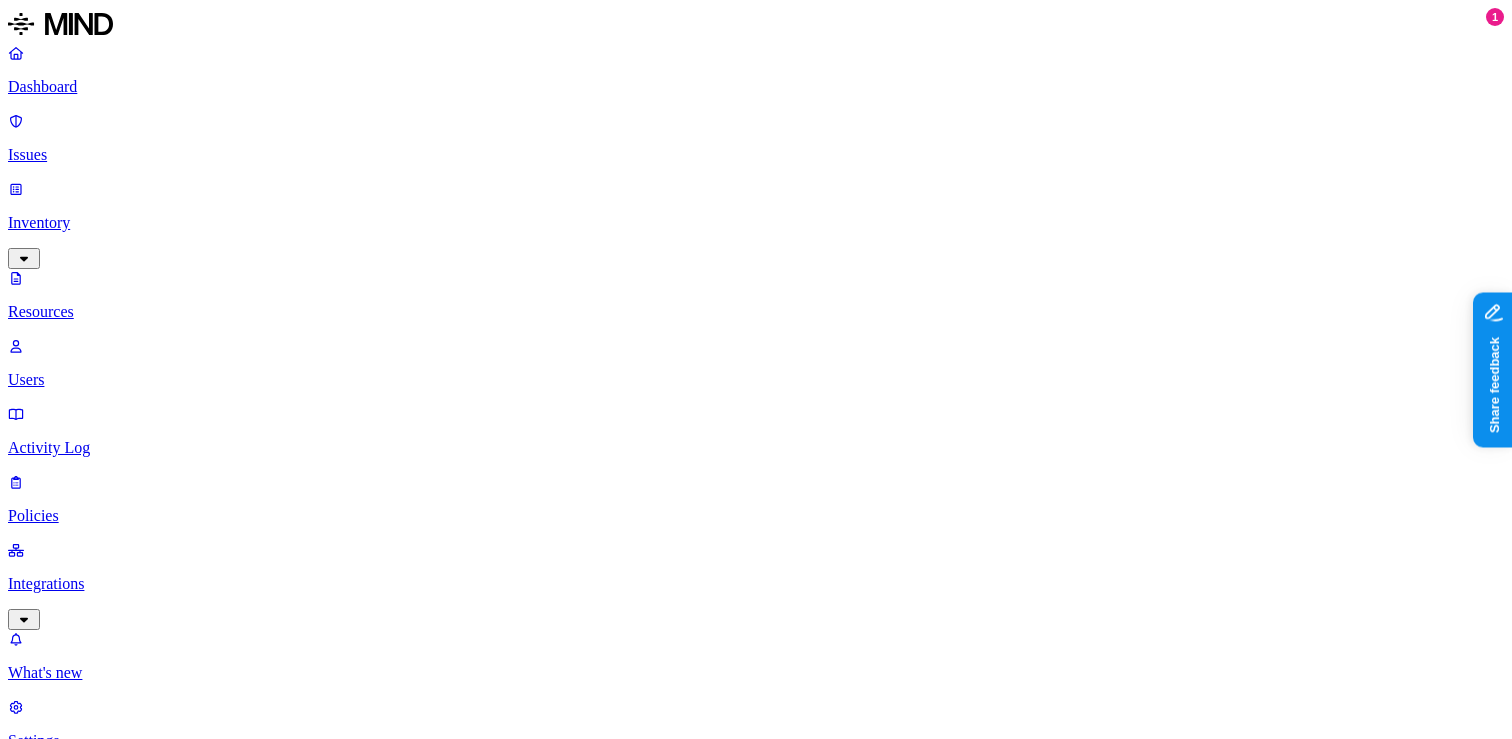 scroll, scrollTop: 34, scrollLeft: 0, axis: vertical 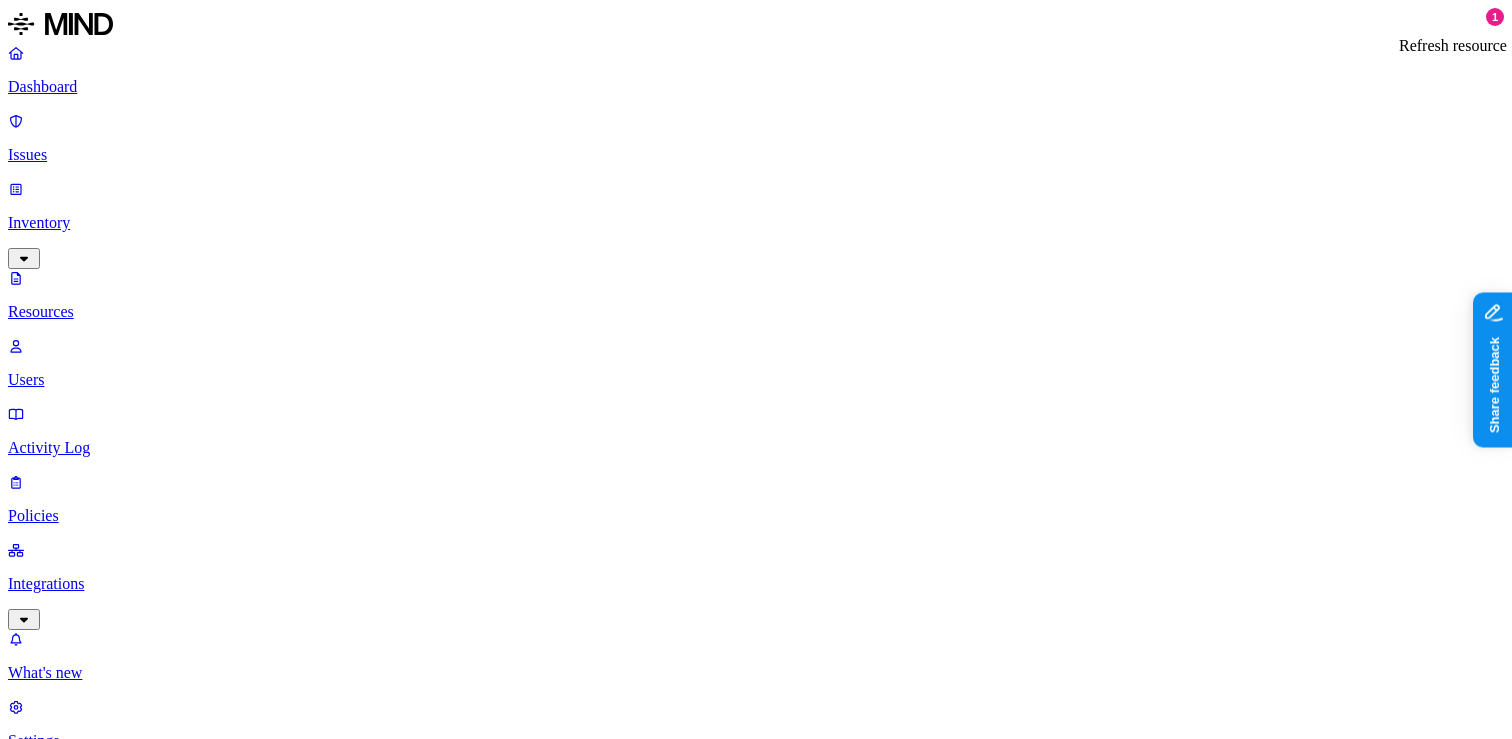 click 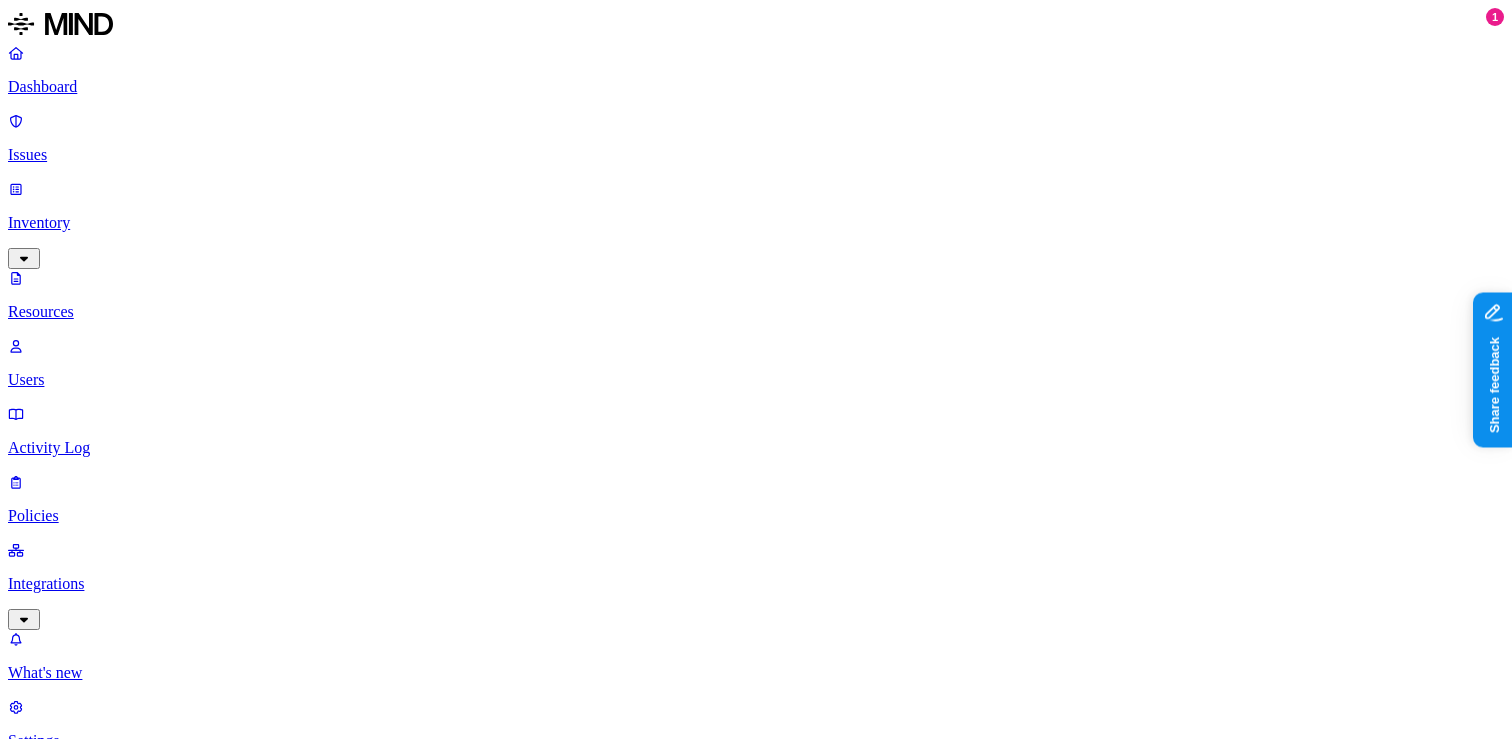 scroll, scrollTop: 683, scrollLeft: 0, axis: vertical 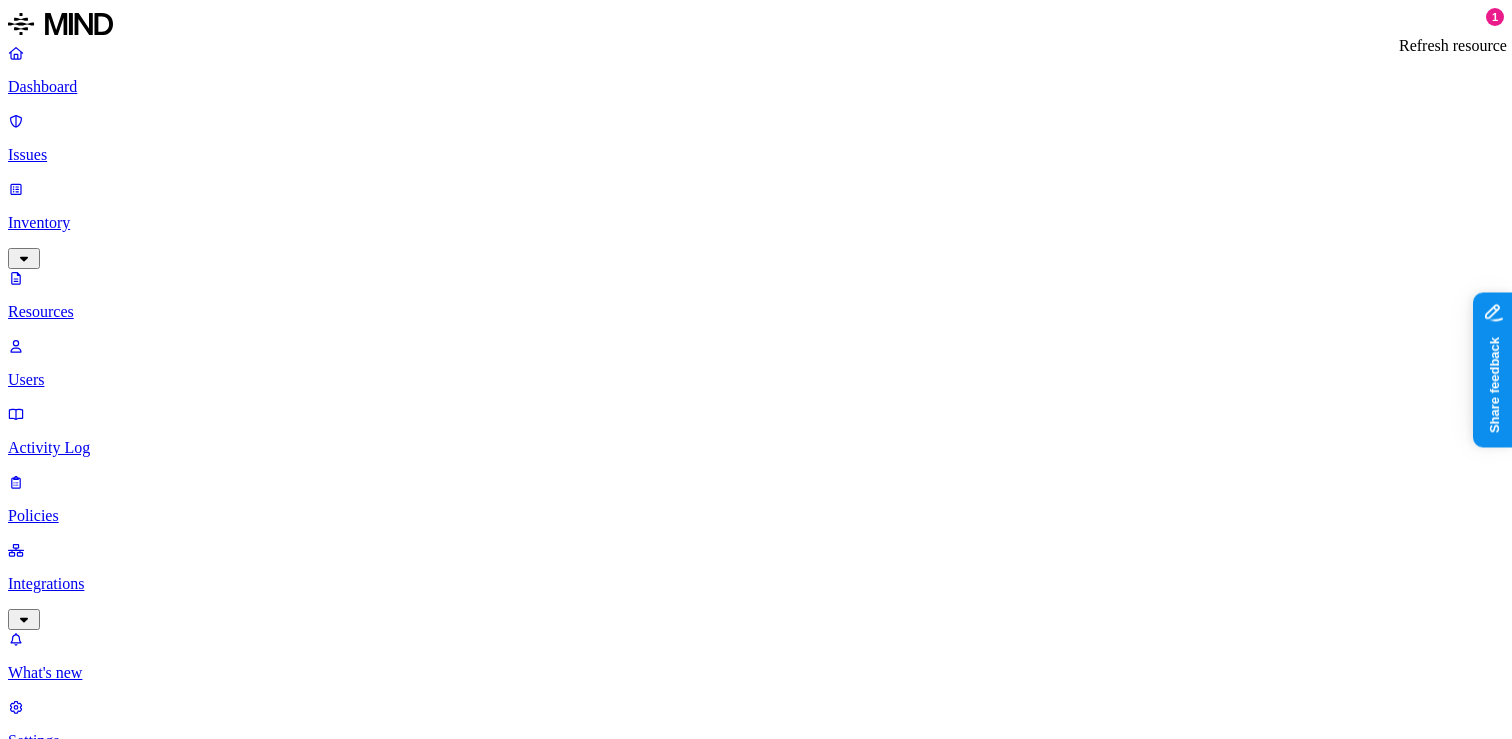 click 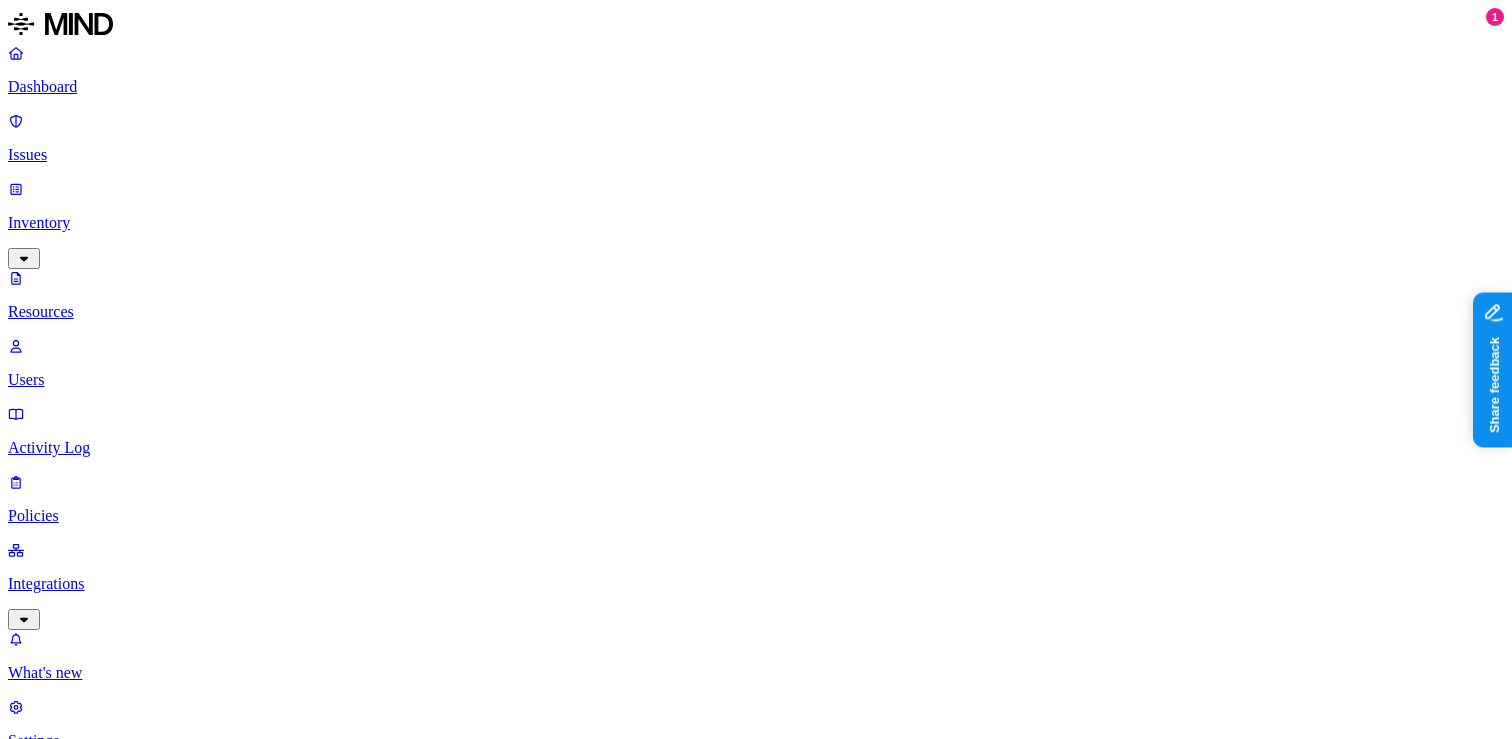 type 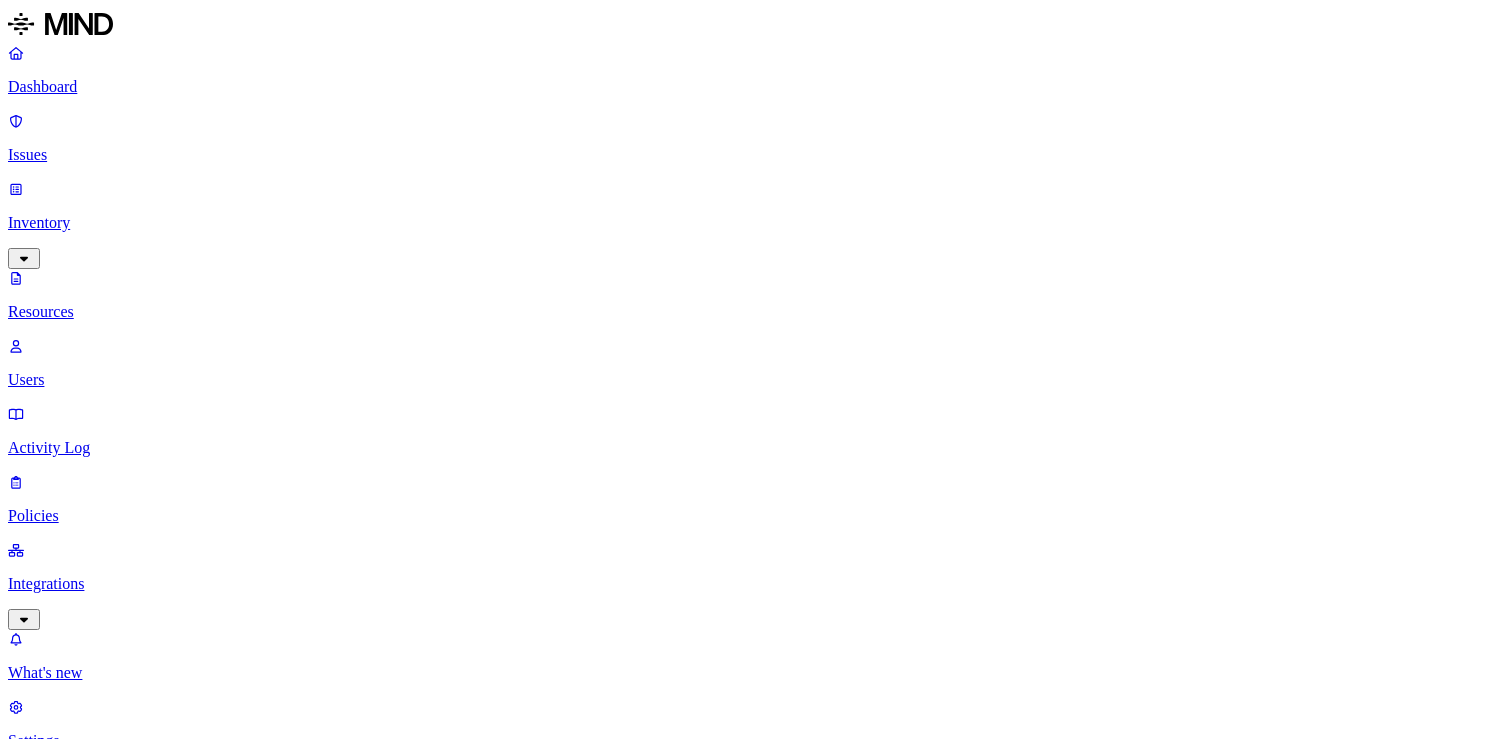 scroll, scrollTop: 0, scrollLeft: 0, axis: both 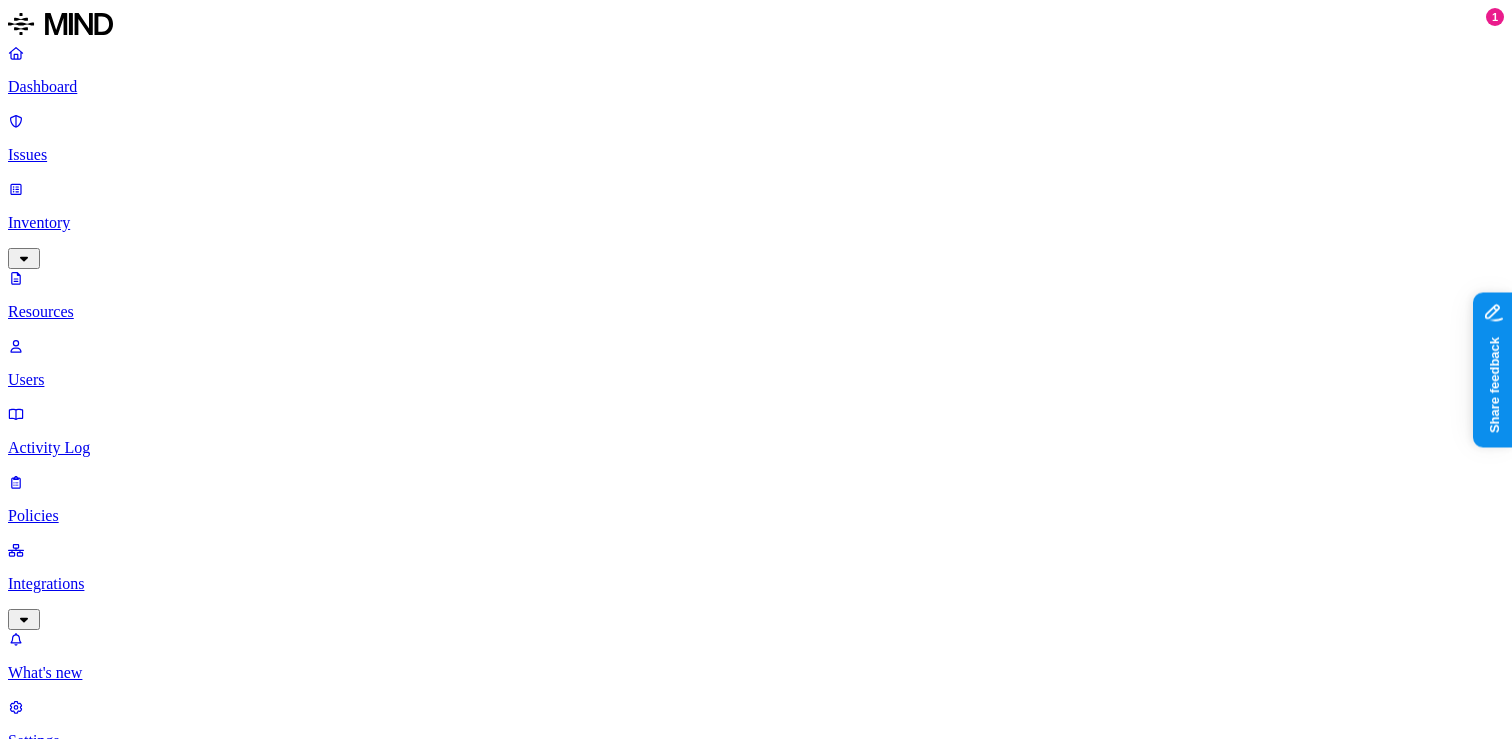 click on "–" at bounding box center (373, 1381) 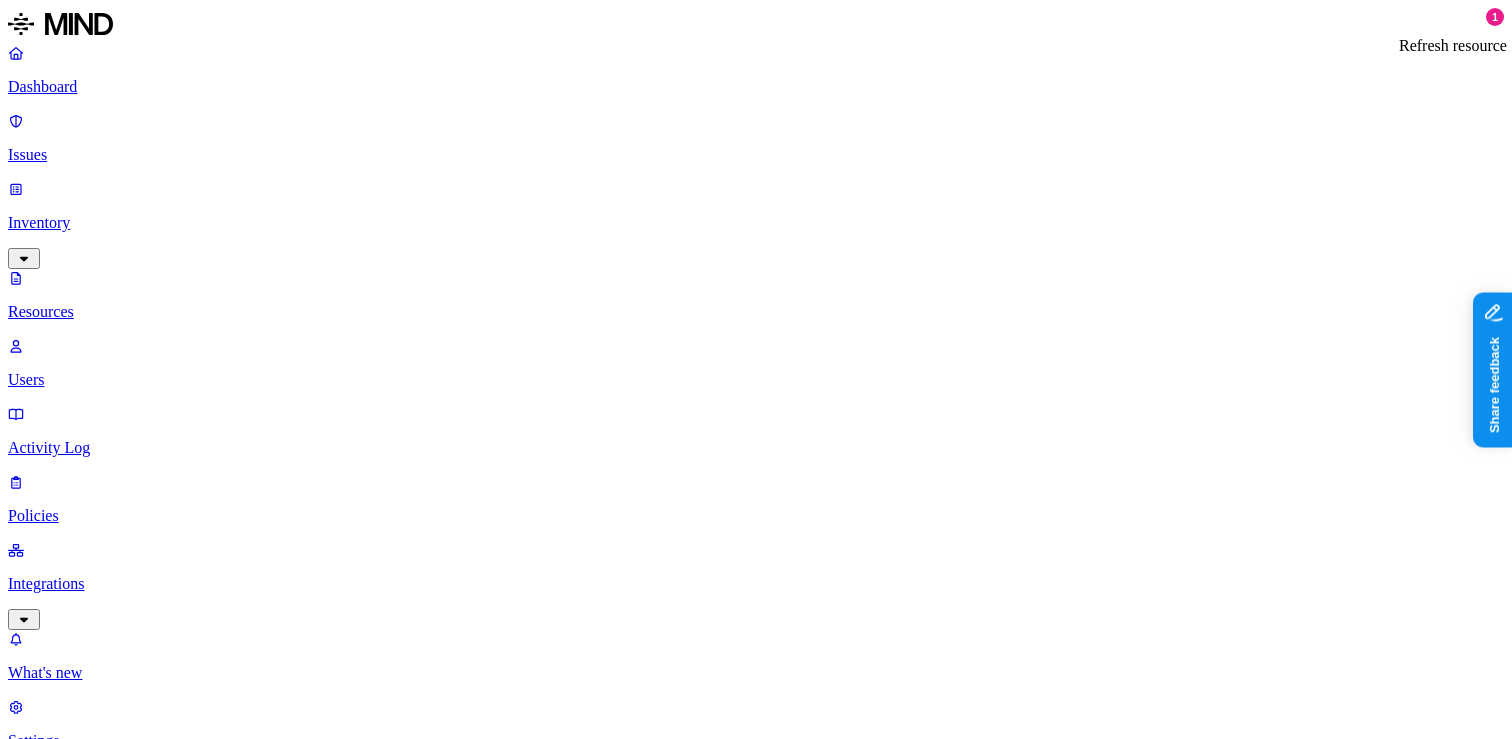 click 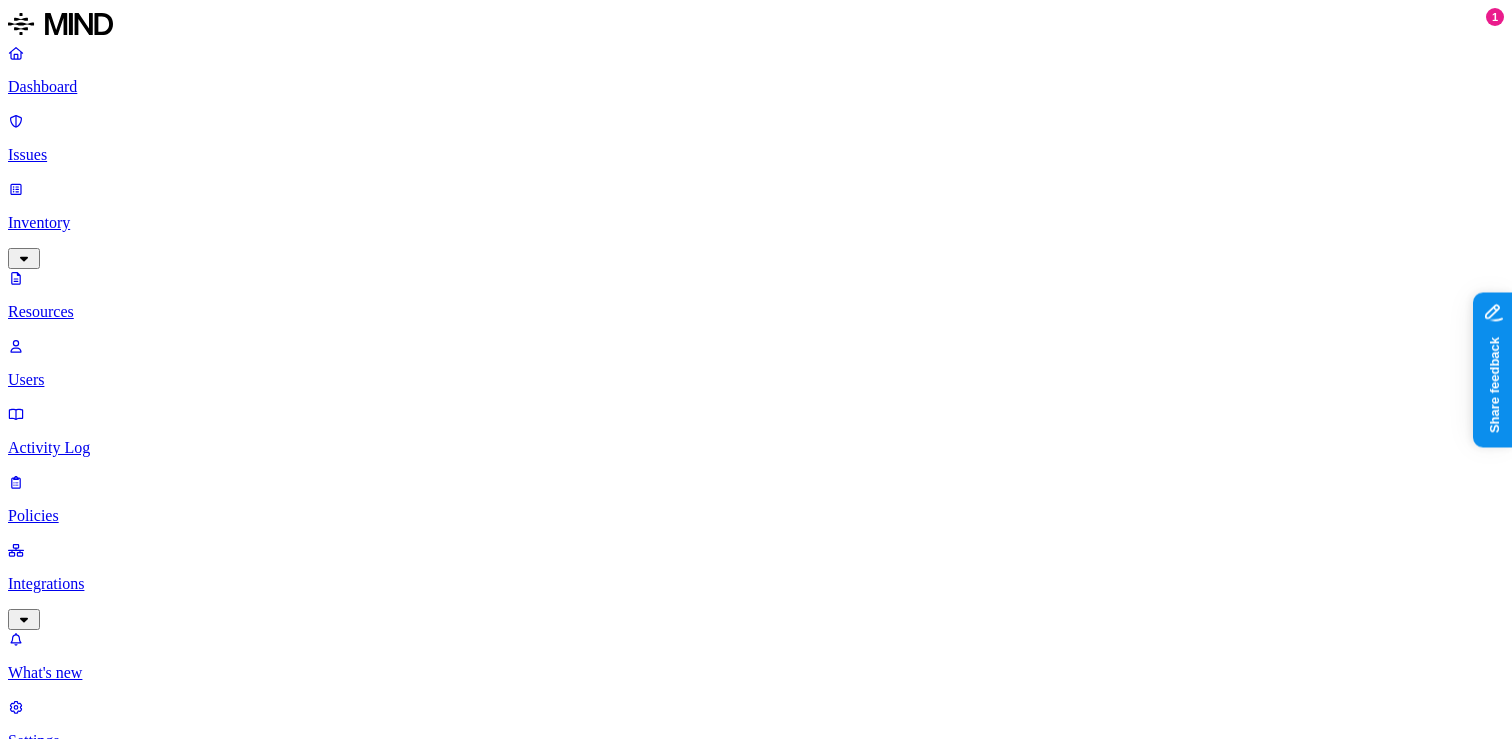 click 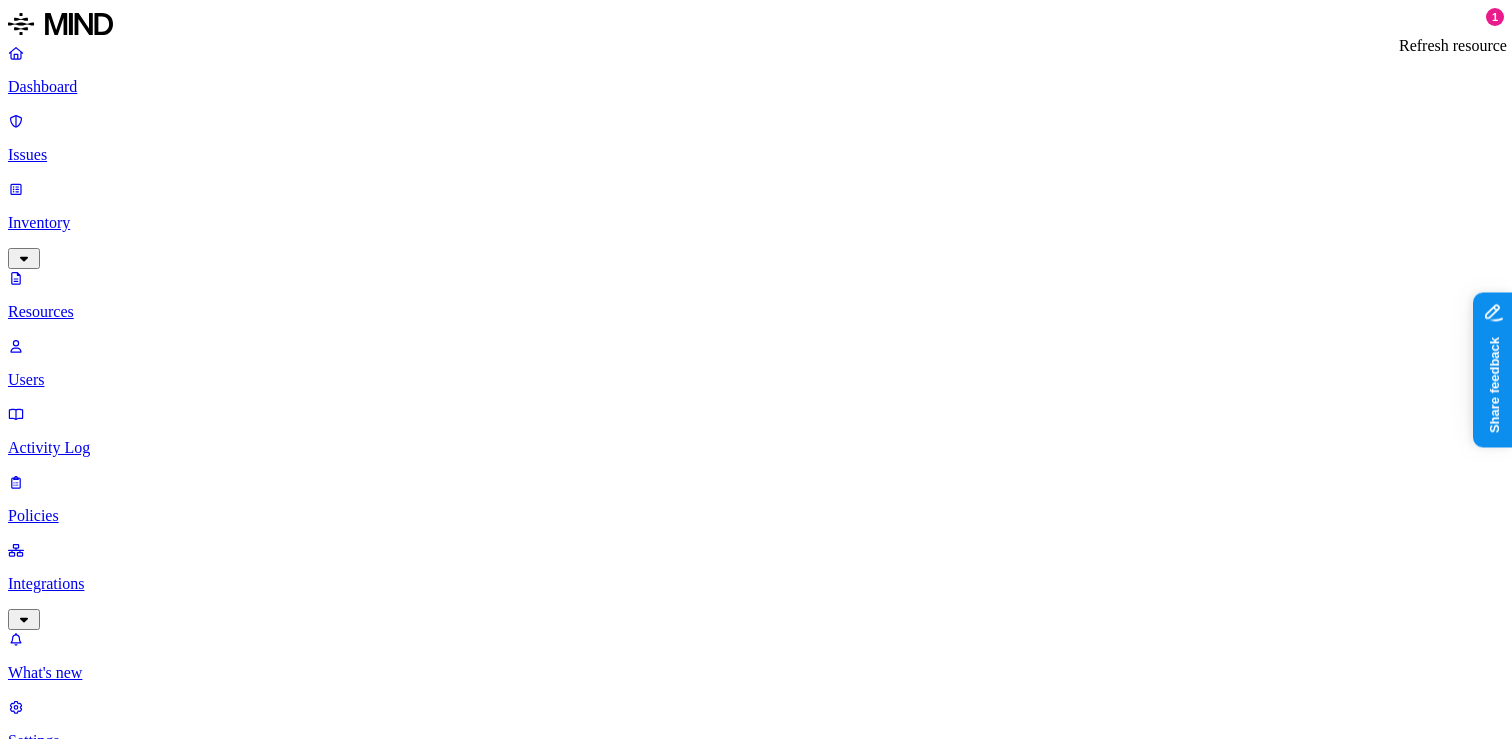 click 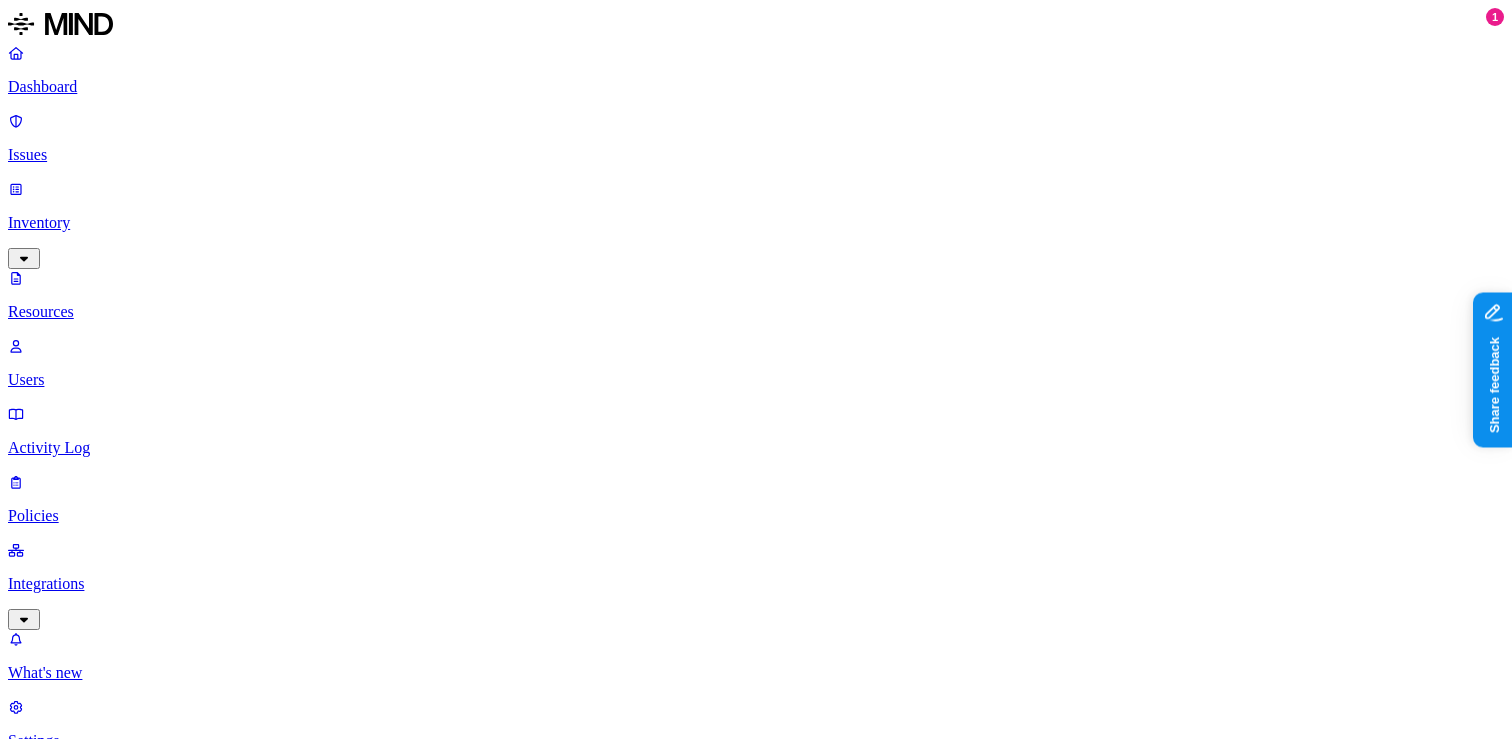 type 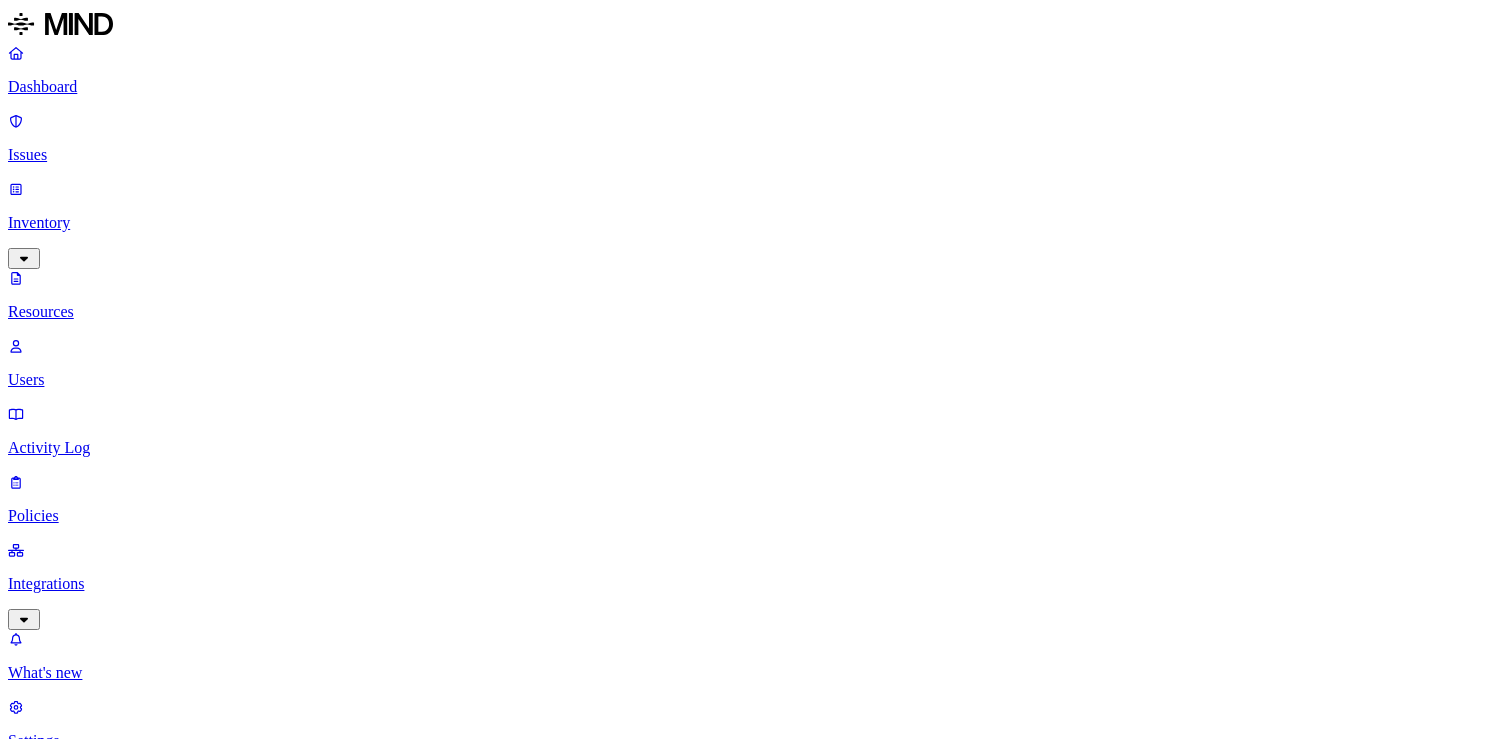 scroll, scrollTop: 0, scrollLeft: 0, axis: both 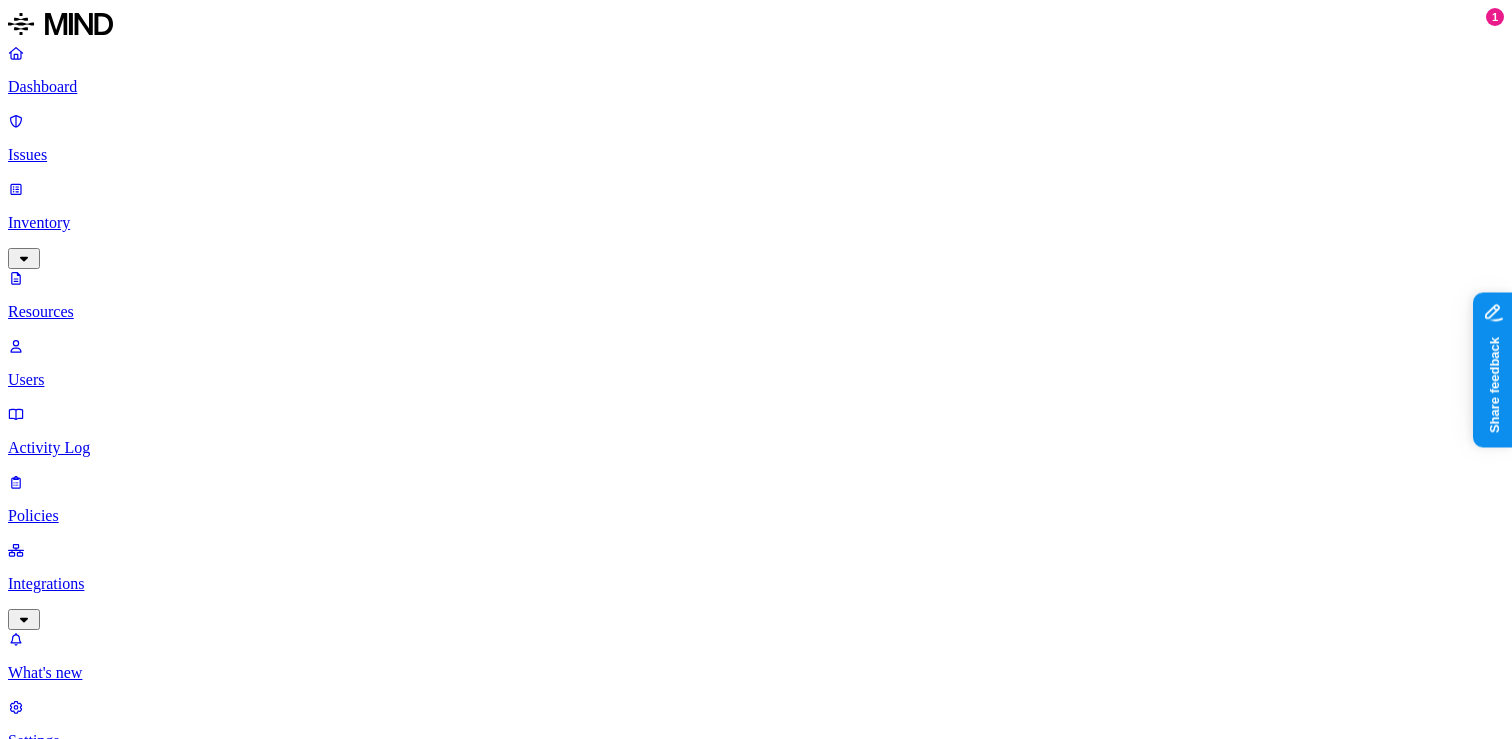 click on "–" at bounding box center (569, 1835) 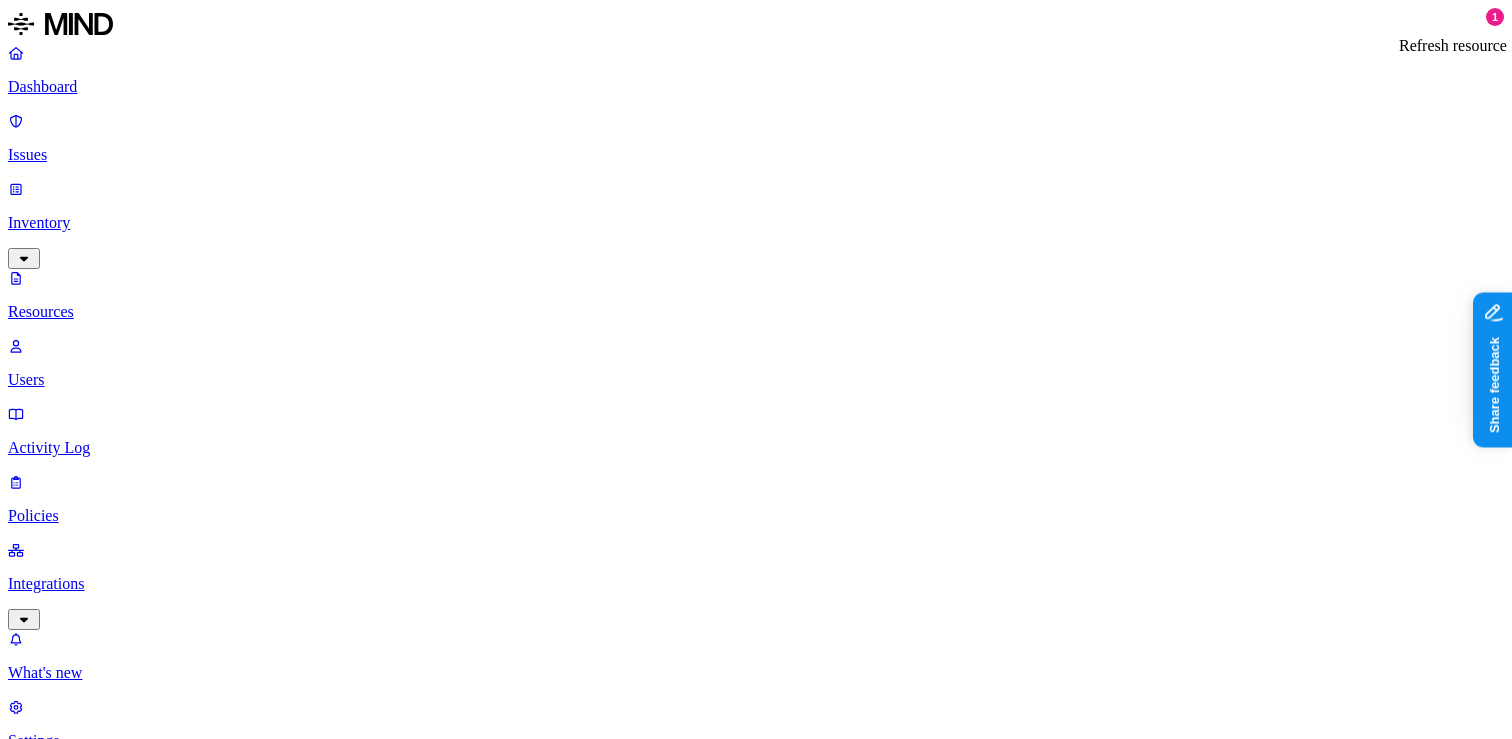 click 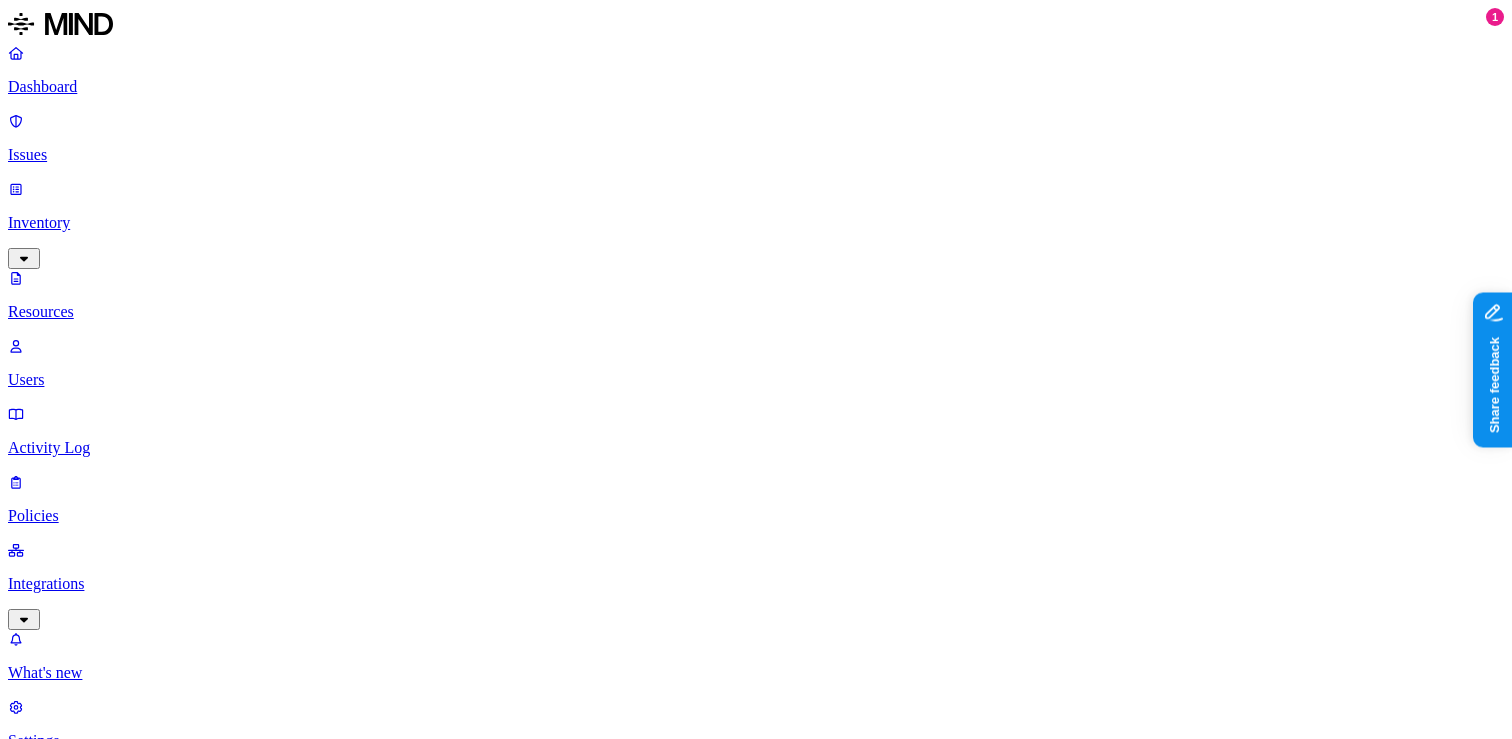scroll, scrollTop: 0, scrollLeft: 0, axis: both 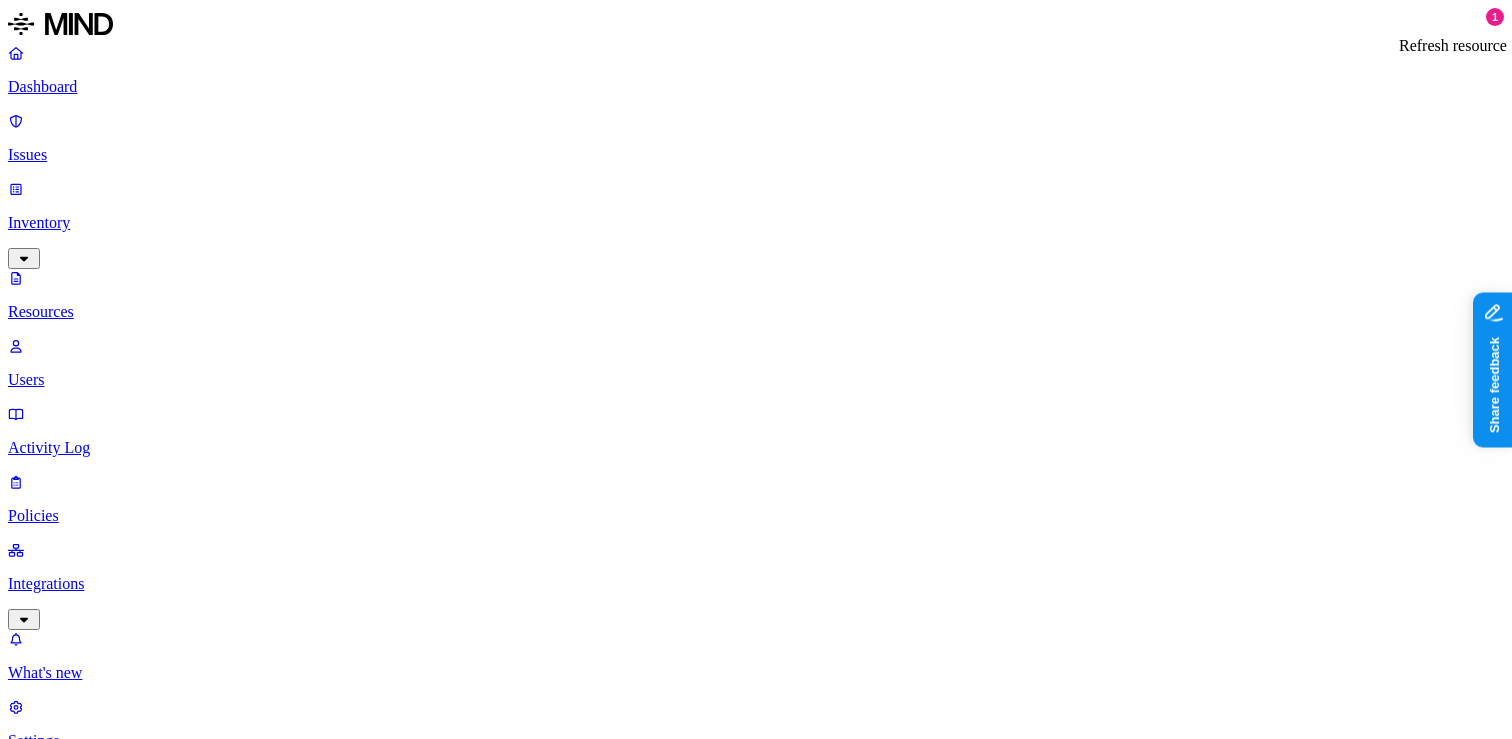 click 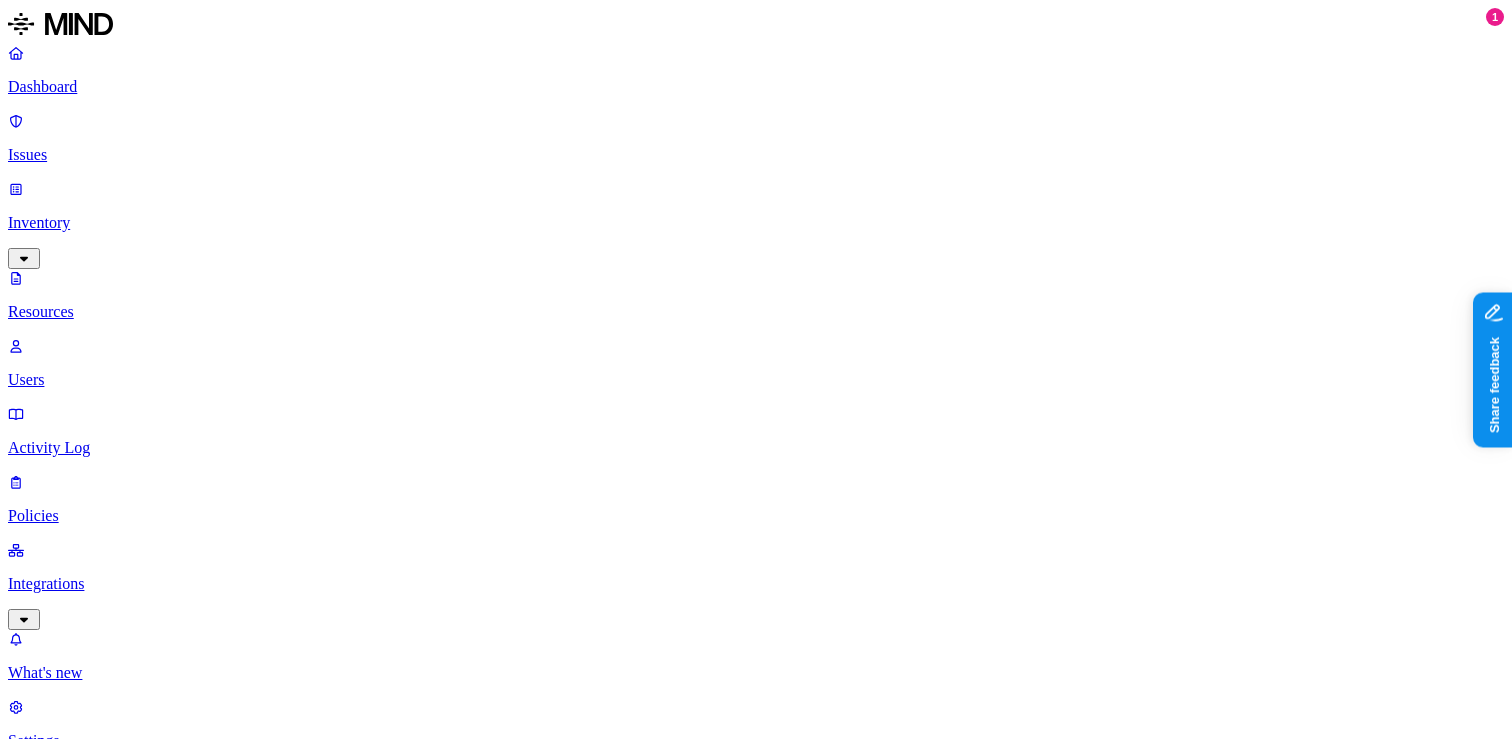 scroll, scrollTop: 40, scrollLeft: 0, axis: vertical 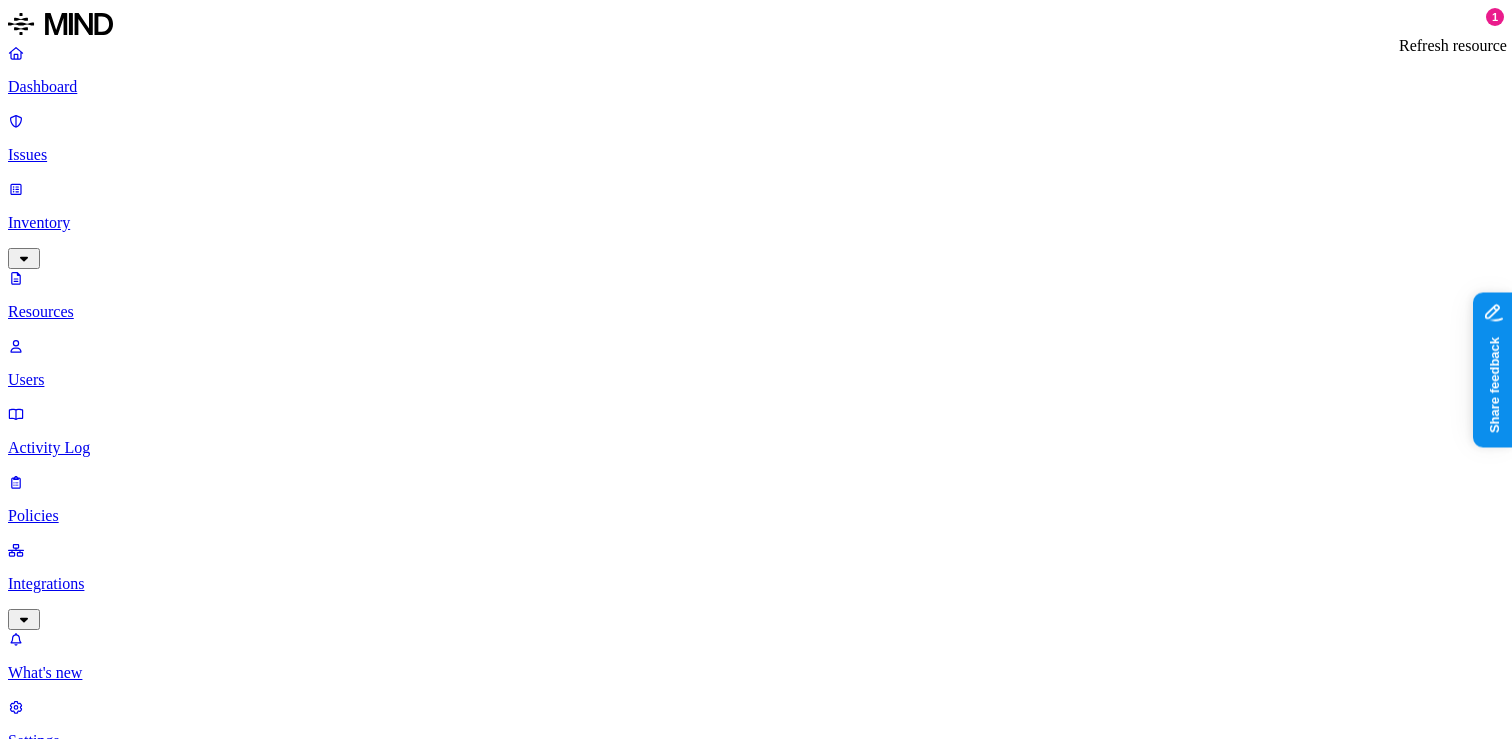 click at bounding box center [63, 3546] 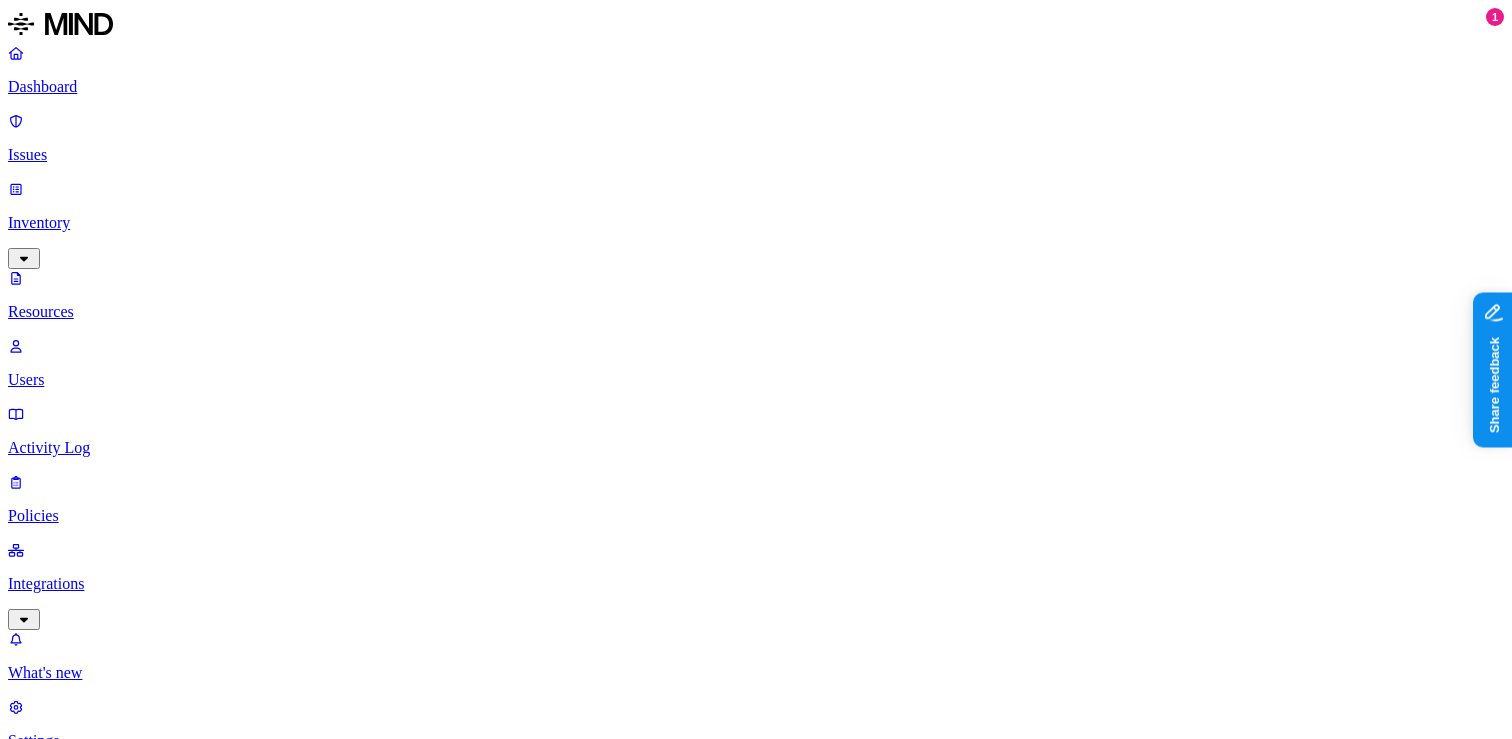 scroll, scrollTop: 0, scrollLeft: 0, axis: both 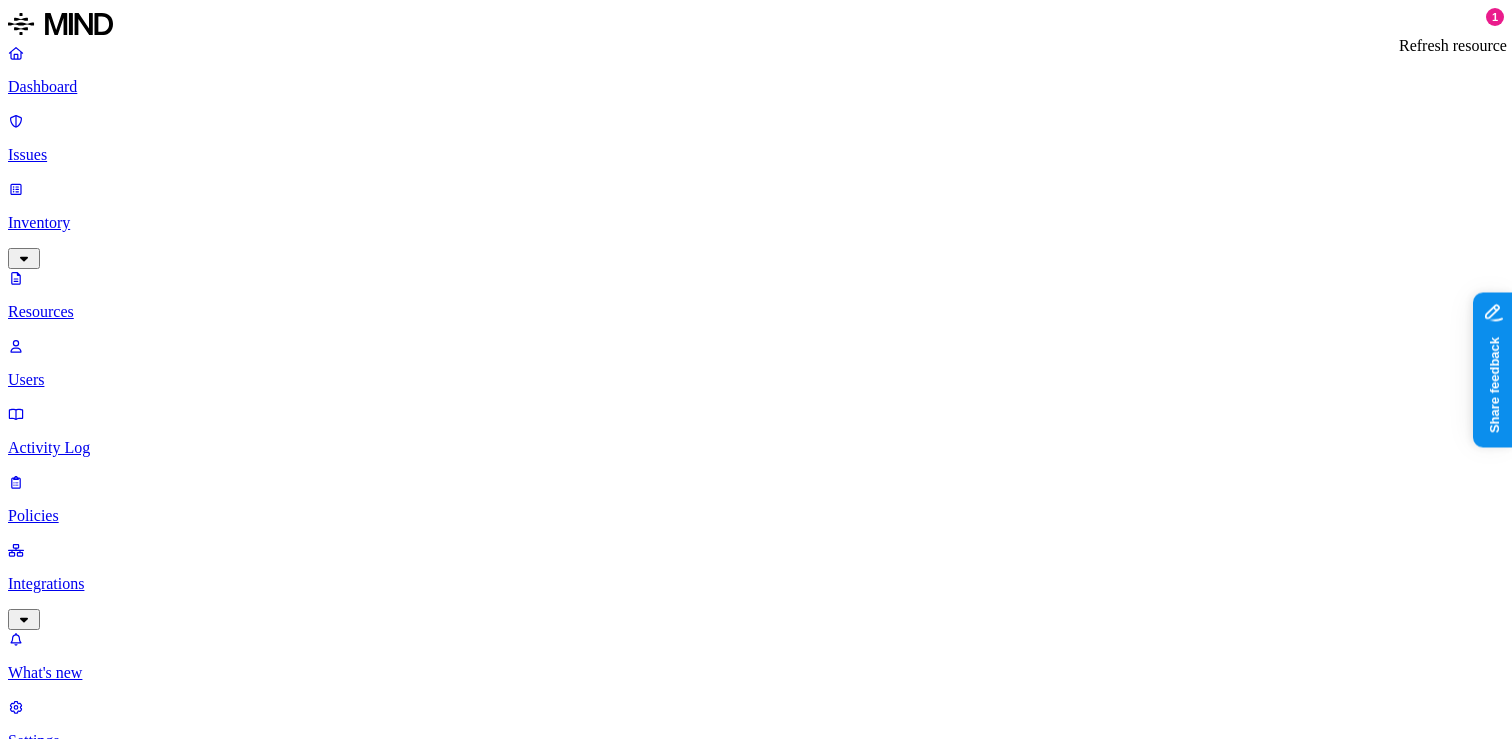 click 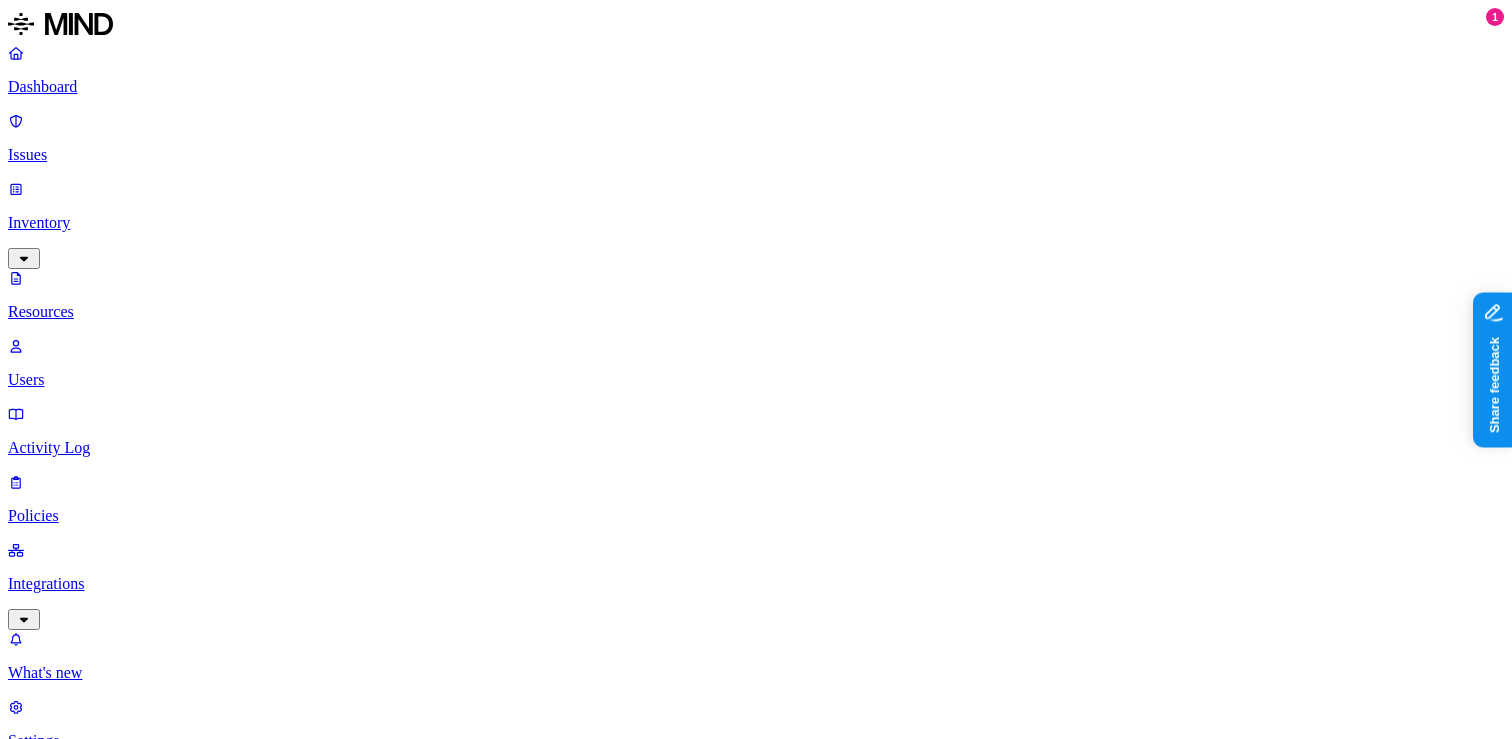 scroll, scrollTop: 40, scrollLeft: 0, axis: vertical 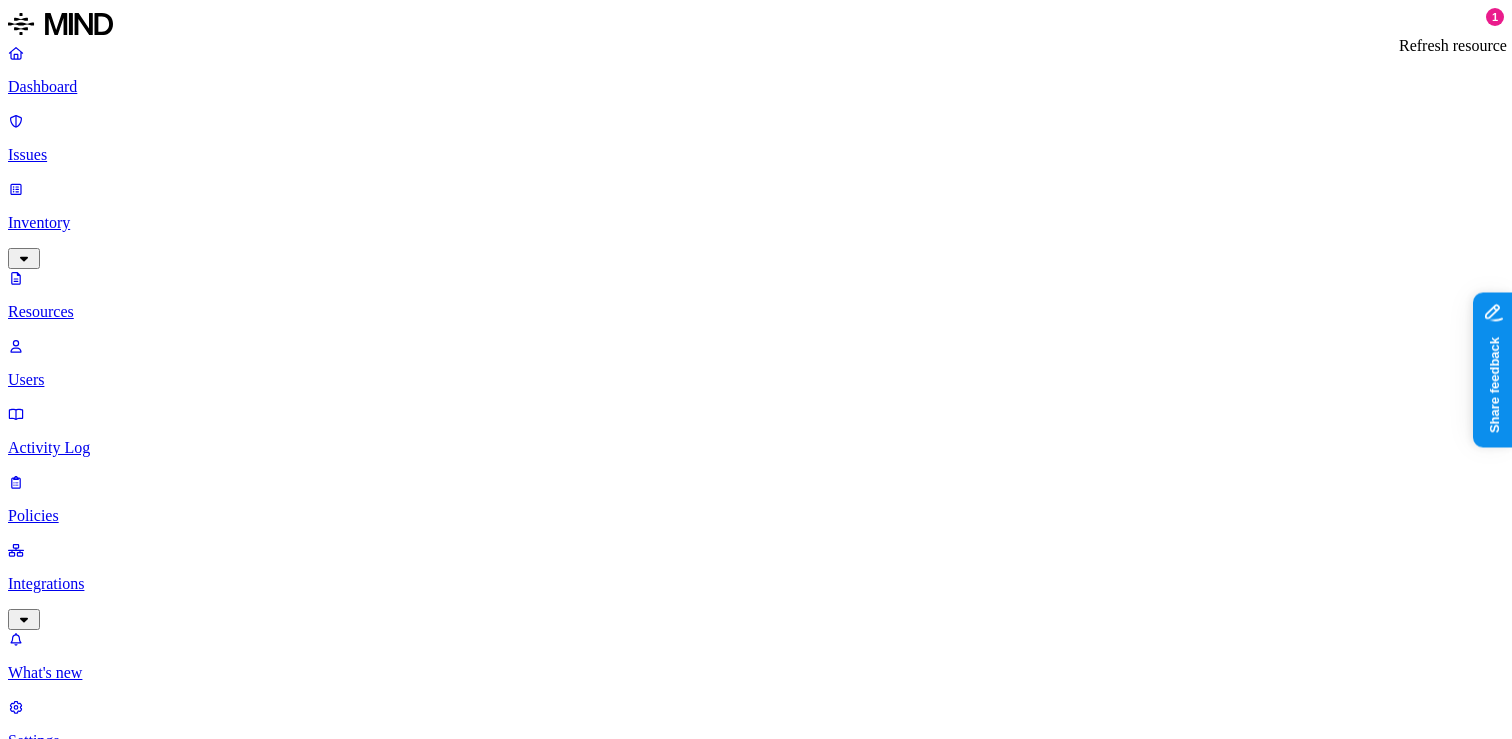 click at bounding box center [63, 3234] 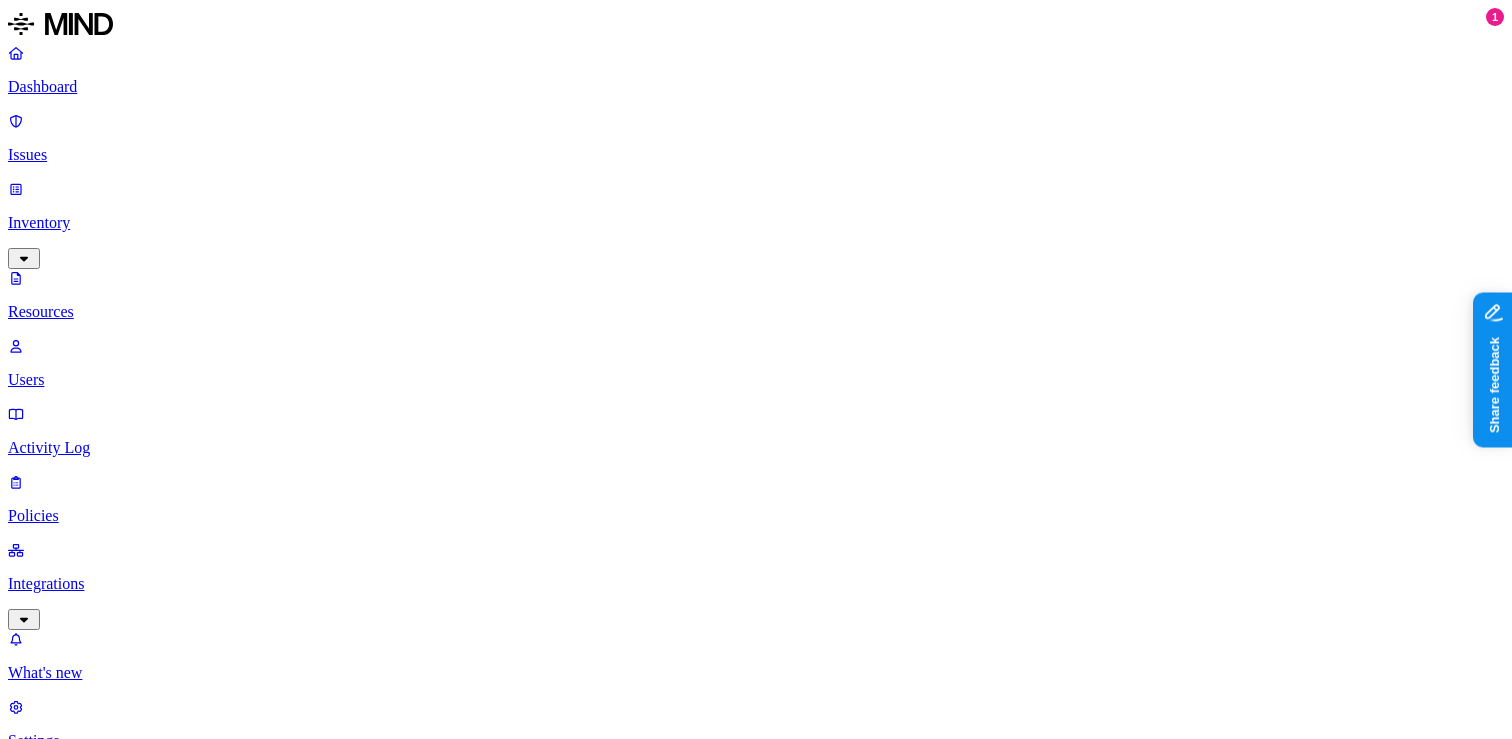 scroll, scrollTop: 0, scrollLeft: 0, axis: both 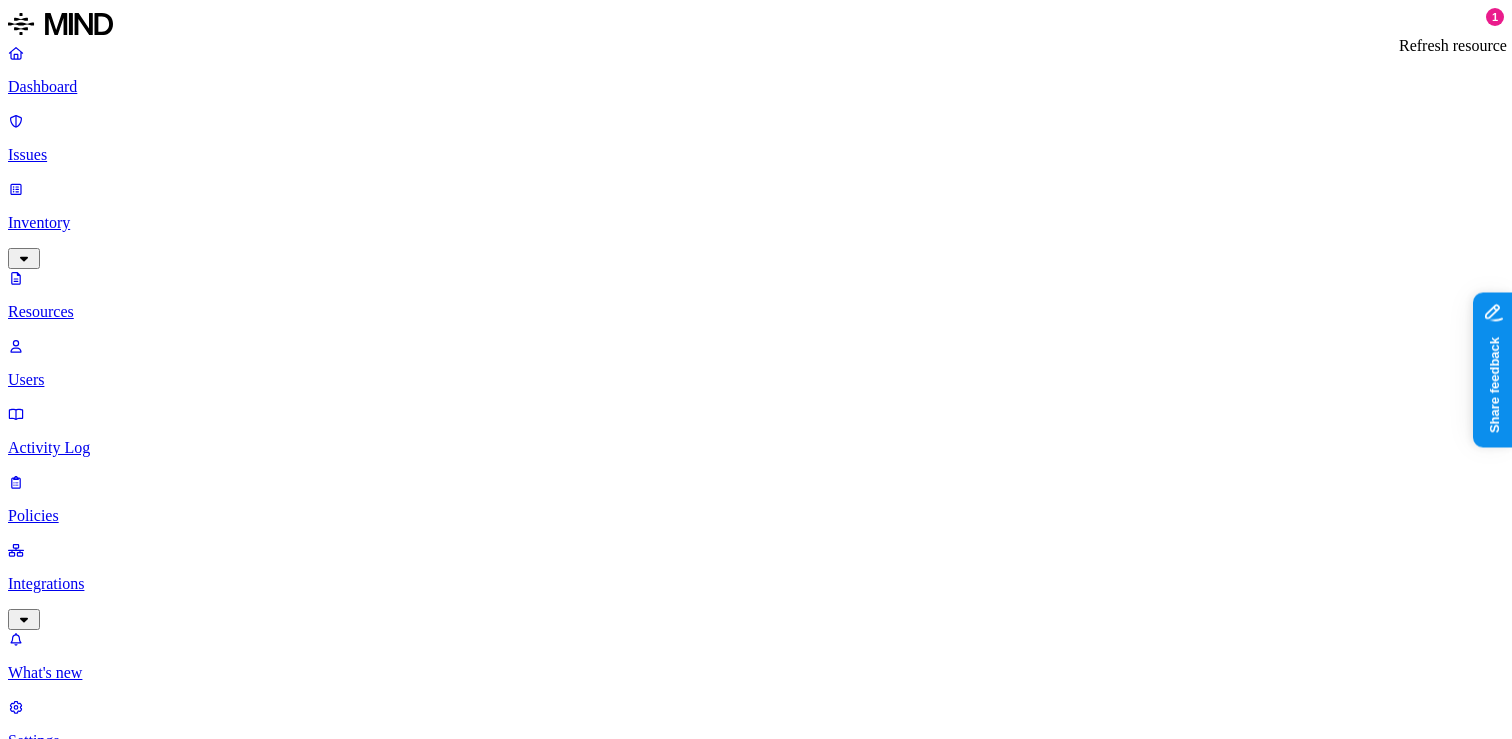 click 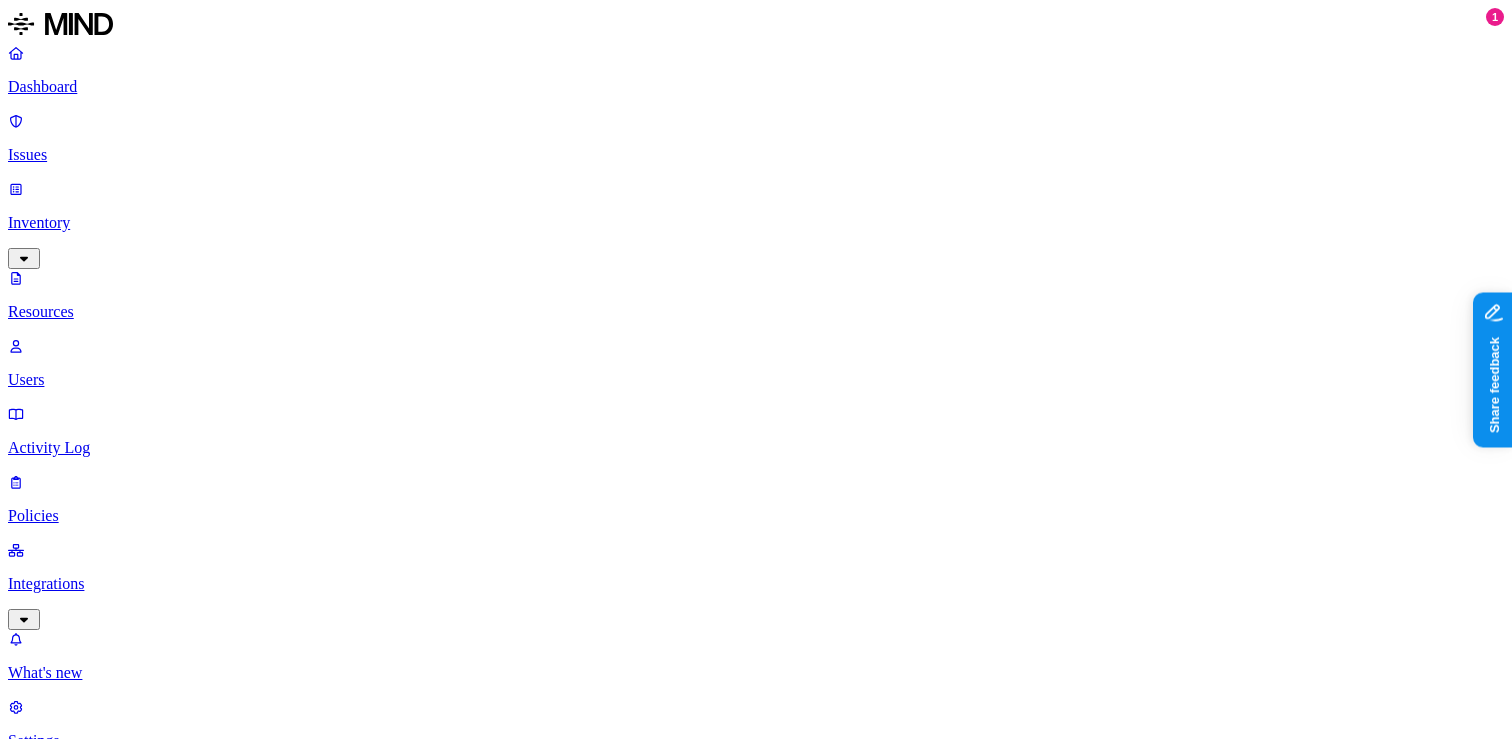 scroll, scrollTop: 40, scrollLeft: 0, axis: vertical 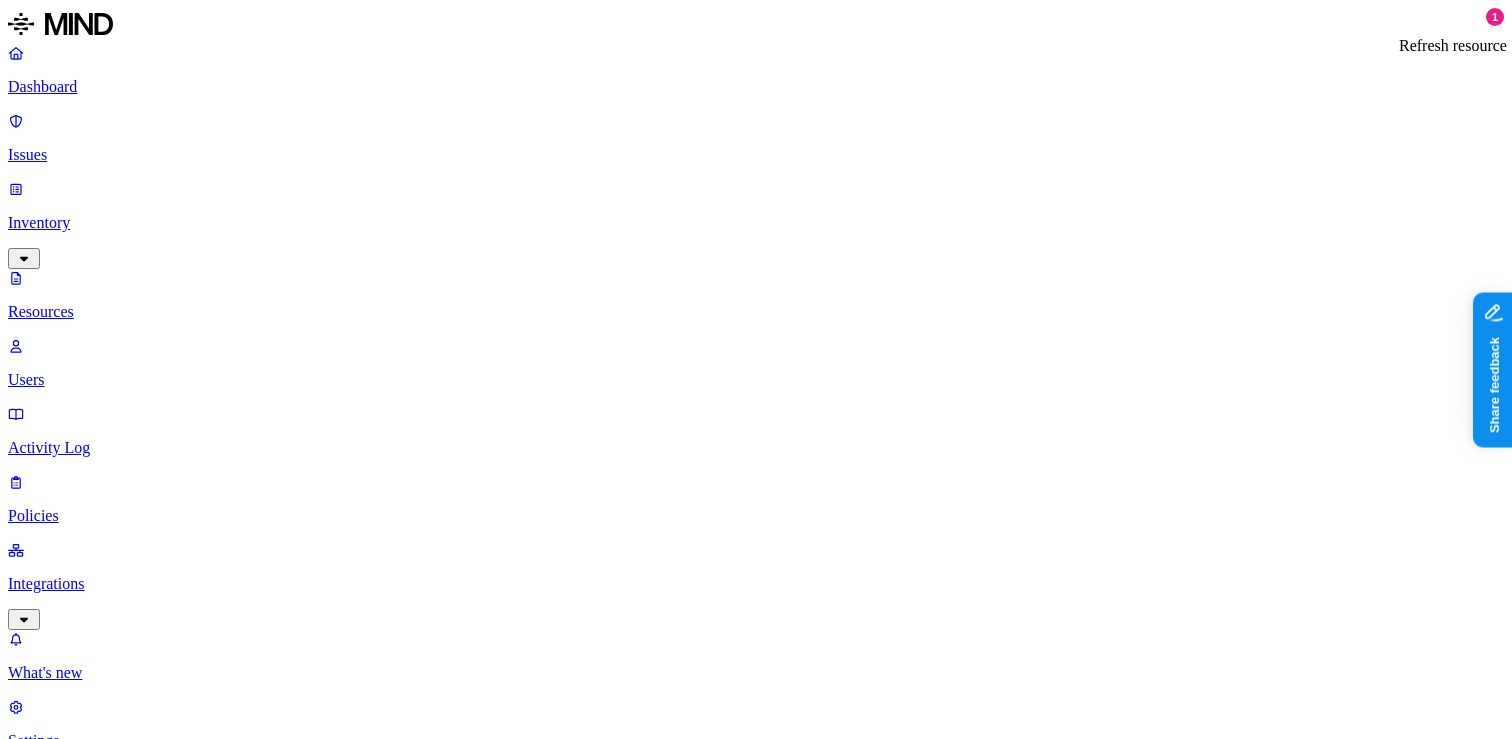 click 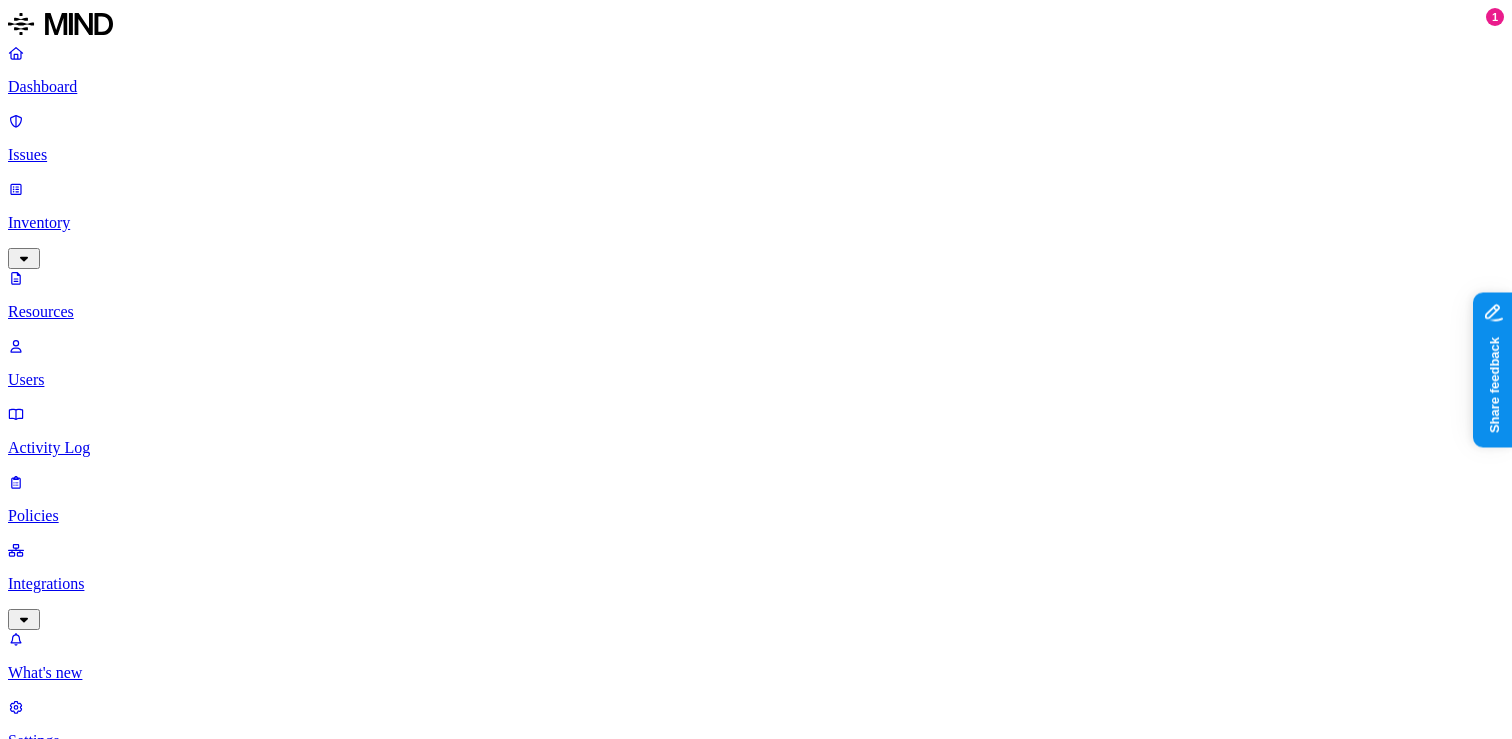 click 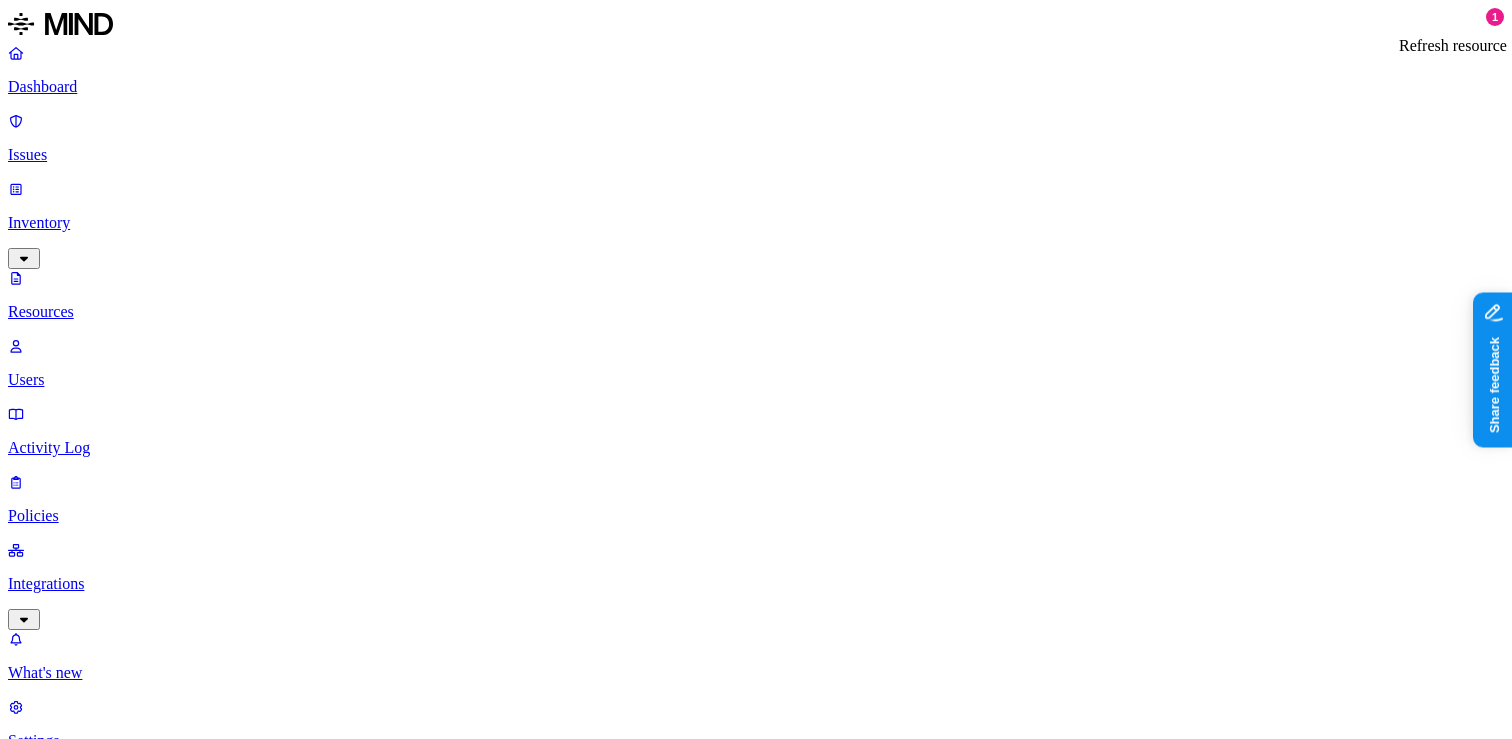 click 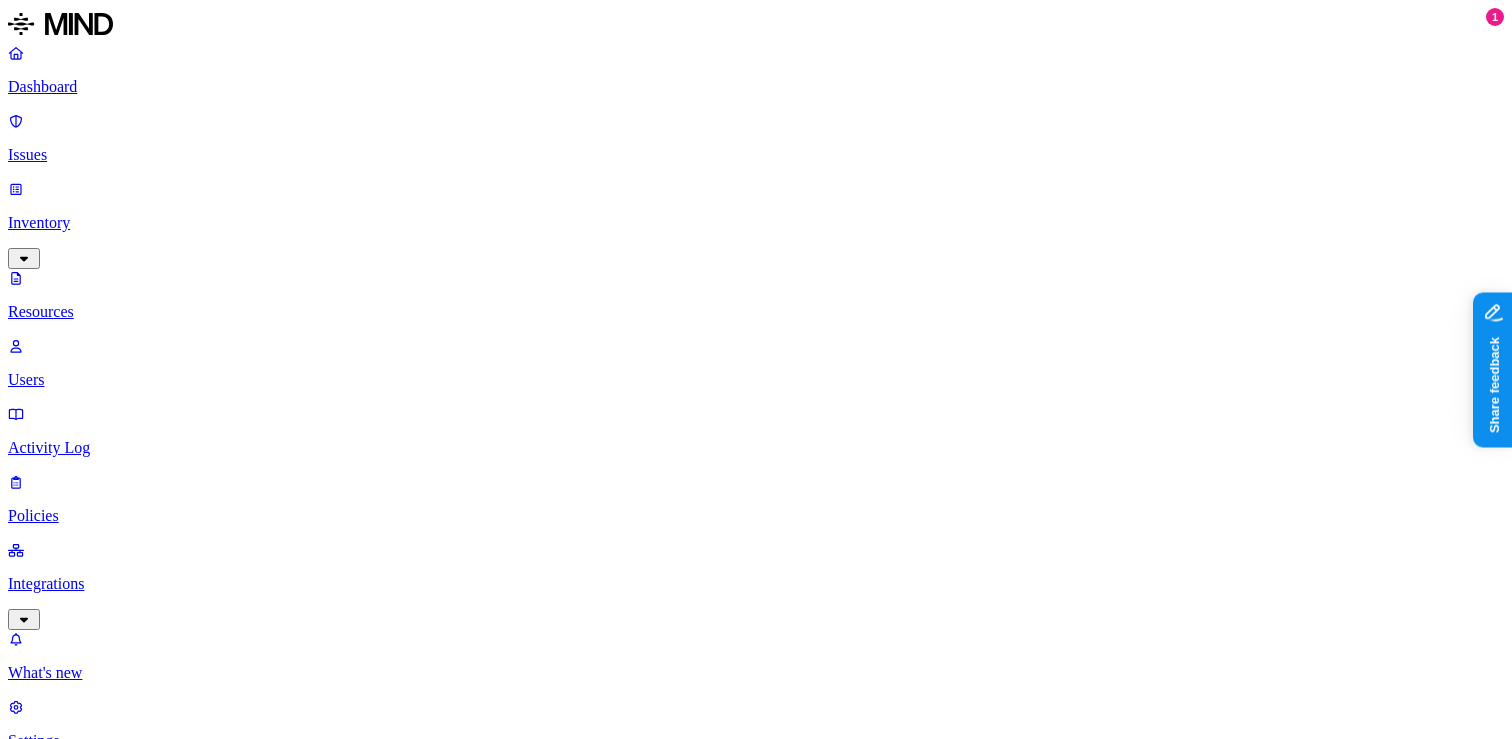 scroll, scrollTop: 40, scrollLeft: 0, axis: vertical 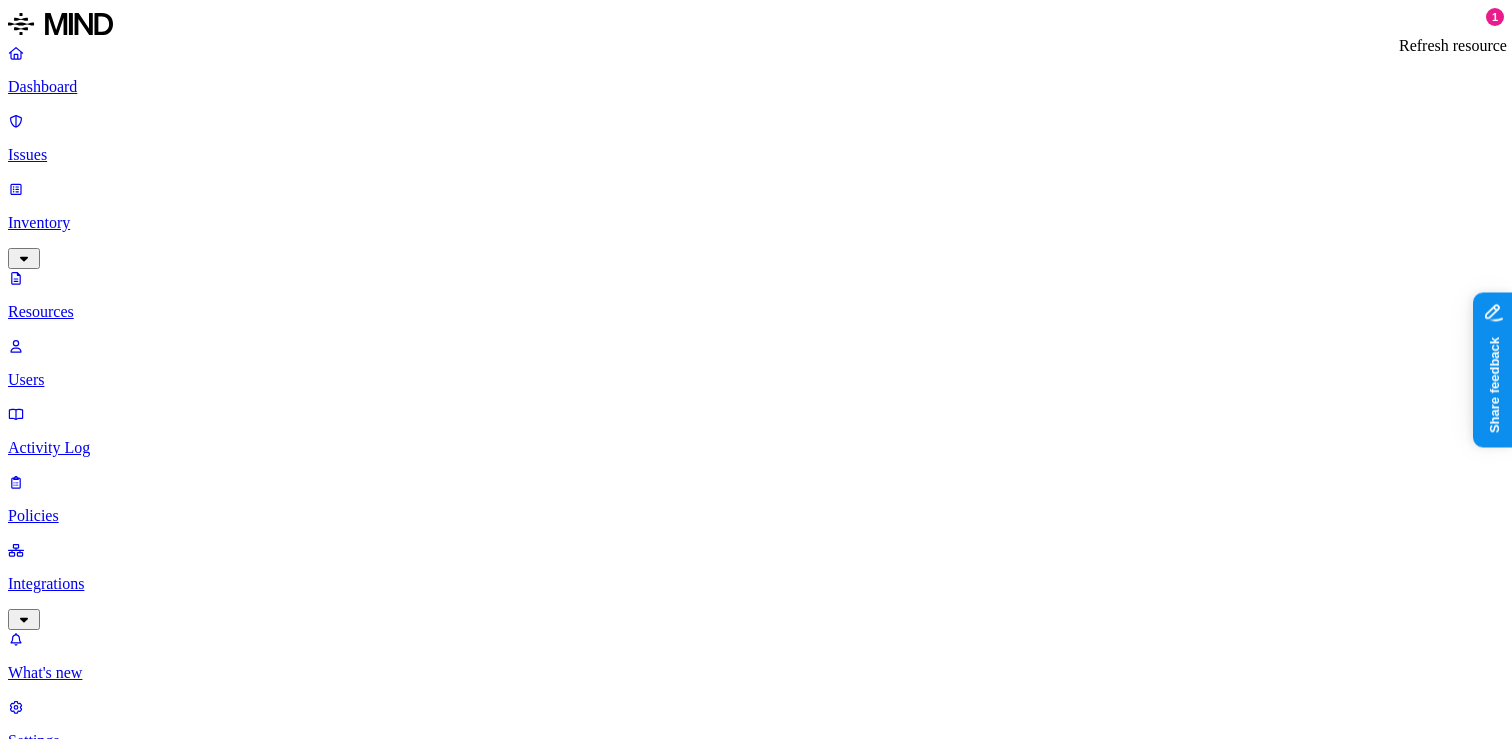 click at bounding box center [63, 3168] 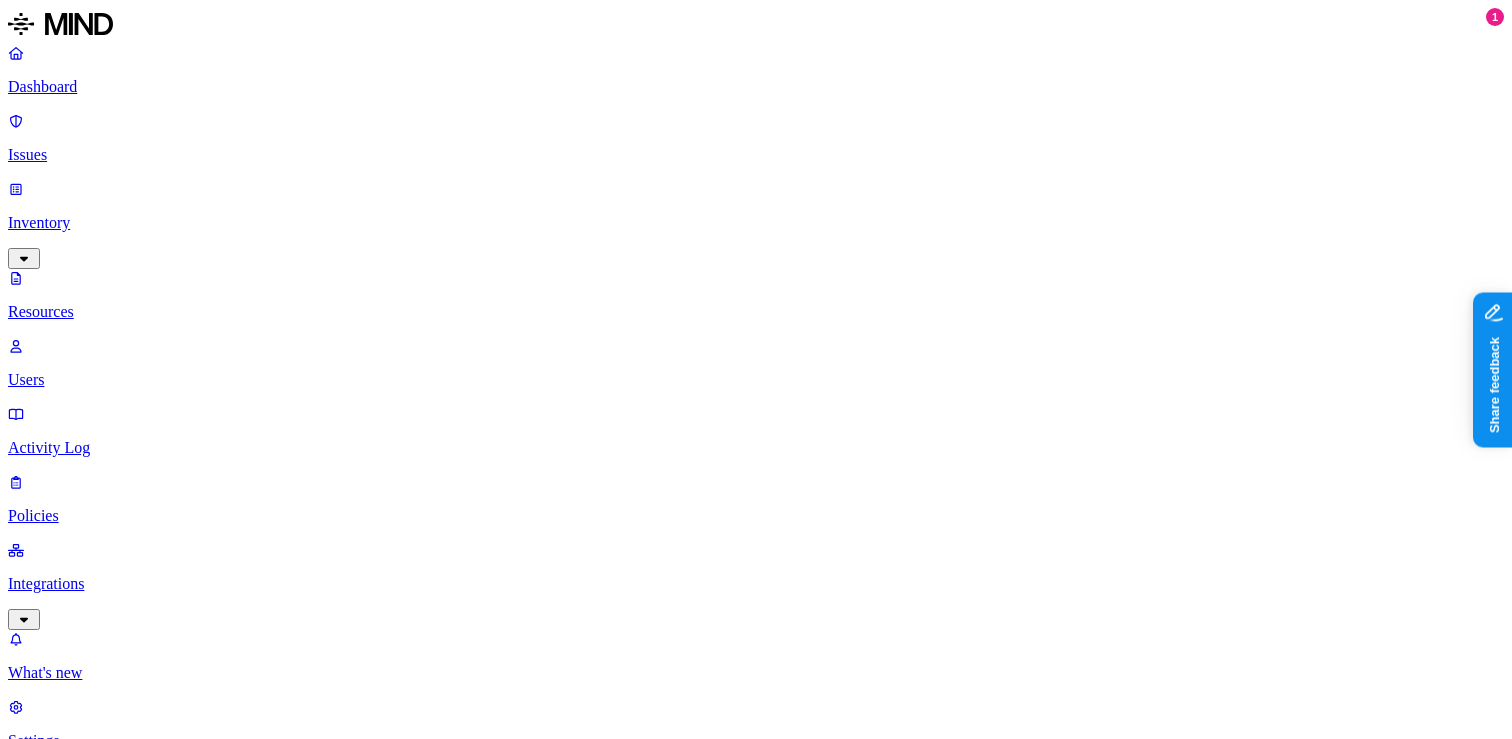 scroll, scrollTop: 40, scrollLeft: 0, axis: vertical 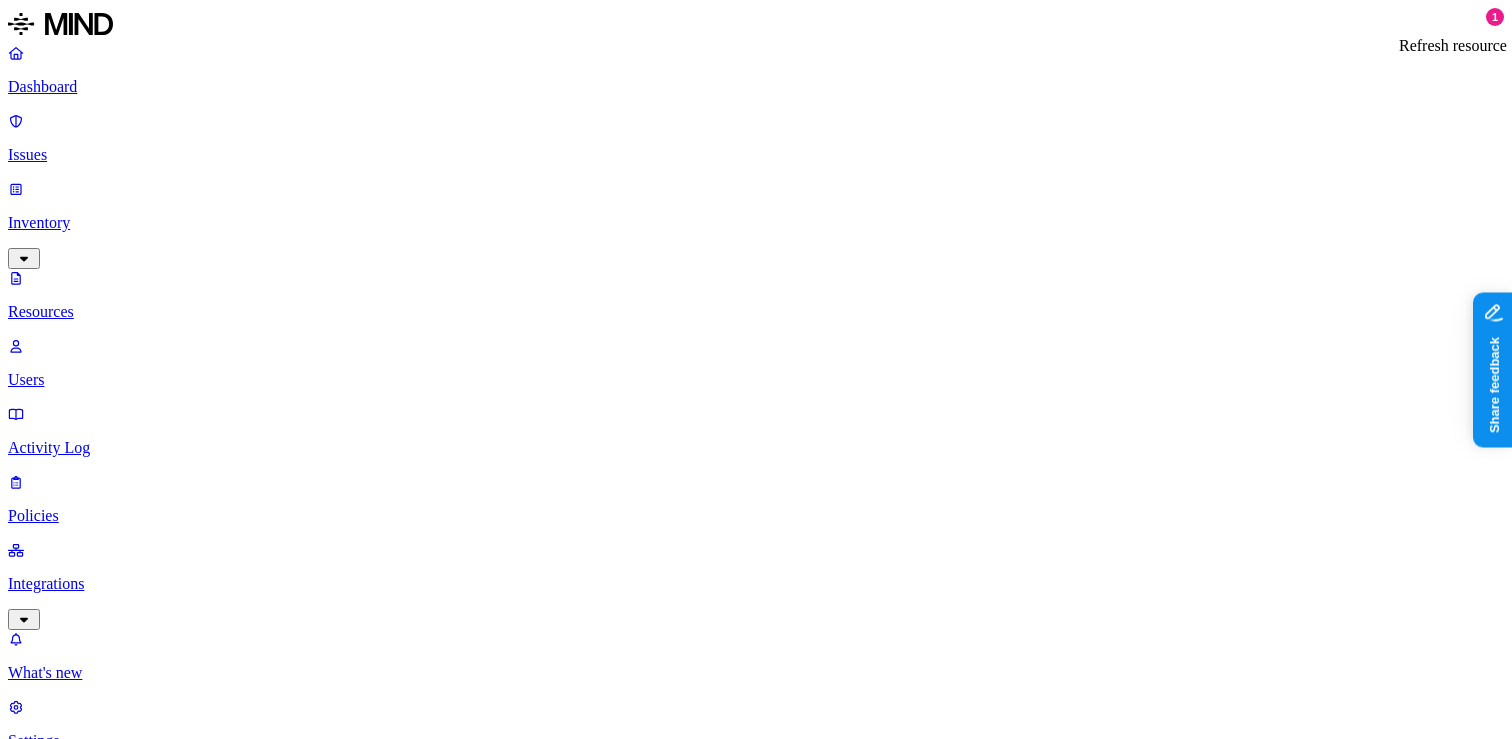 click 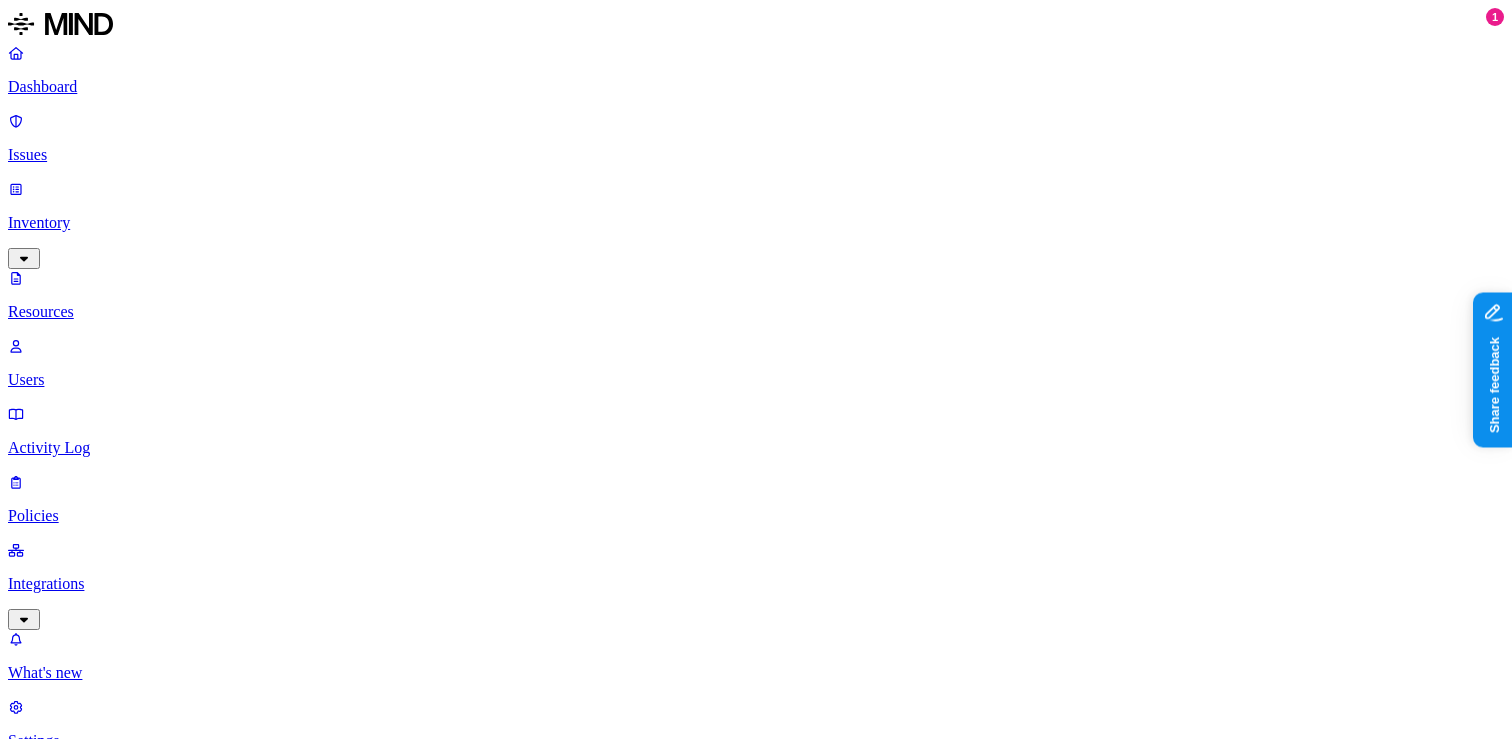 scroll, scrollTop: 34, scrollLeft: 0, axis: vertical 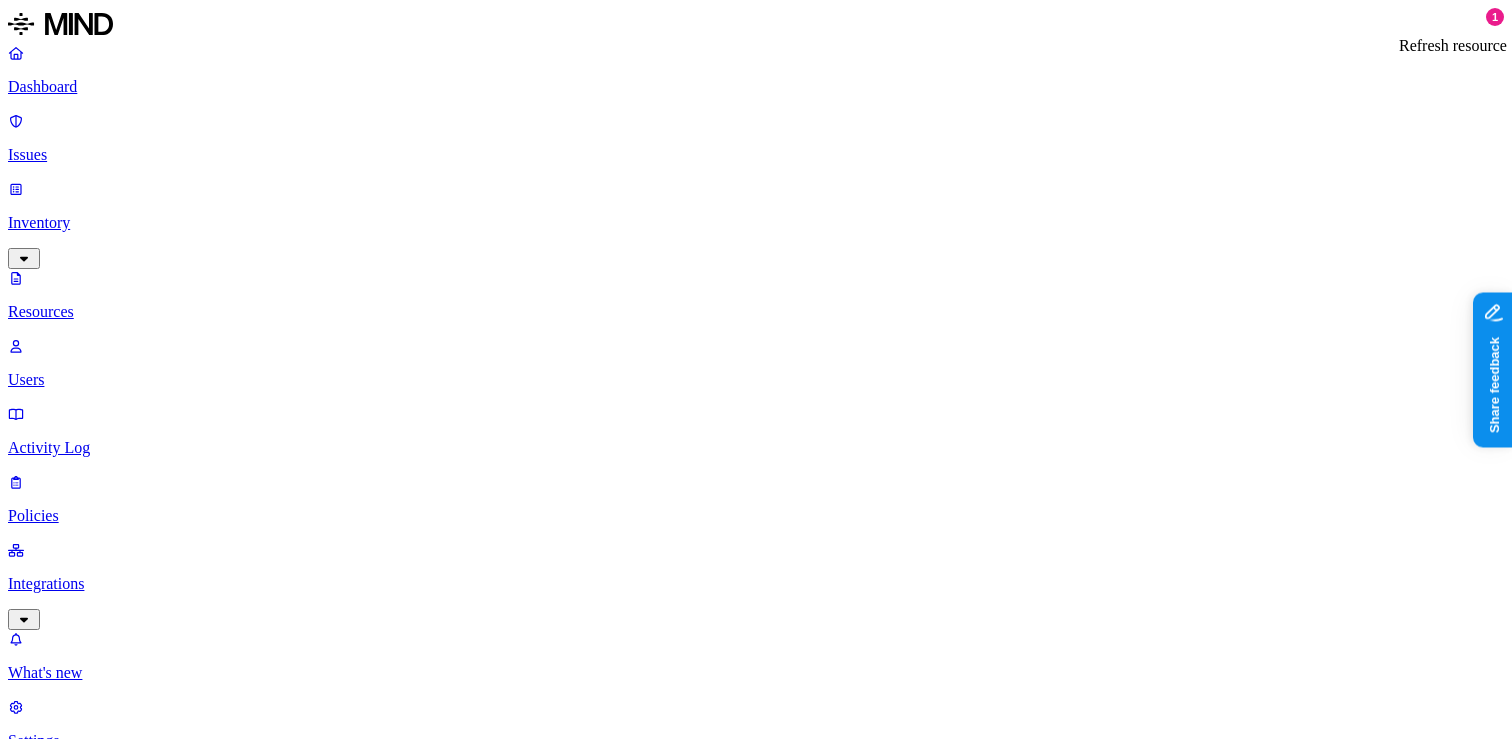 click 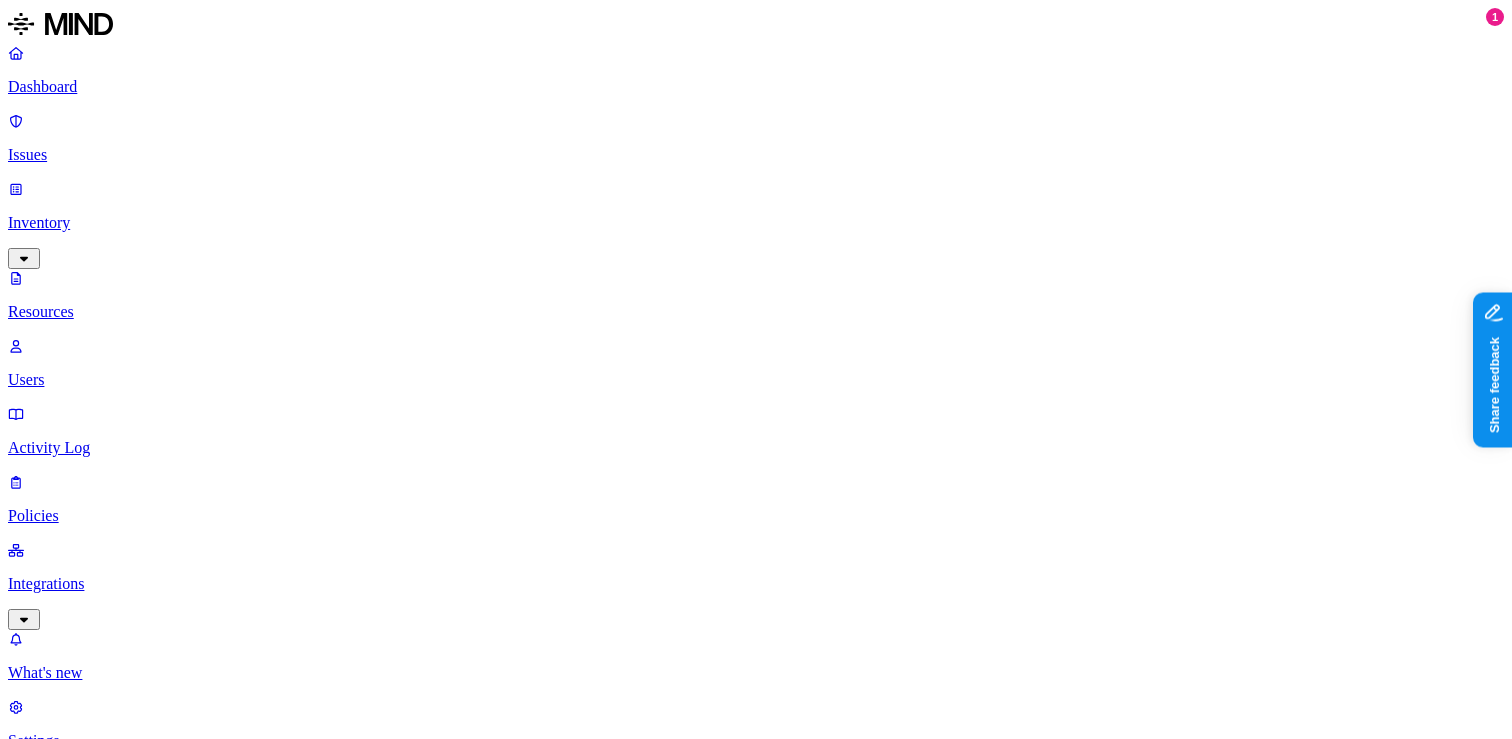 scroll, scrollTop: 34, scrollLeft: 0, axis: vertical 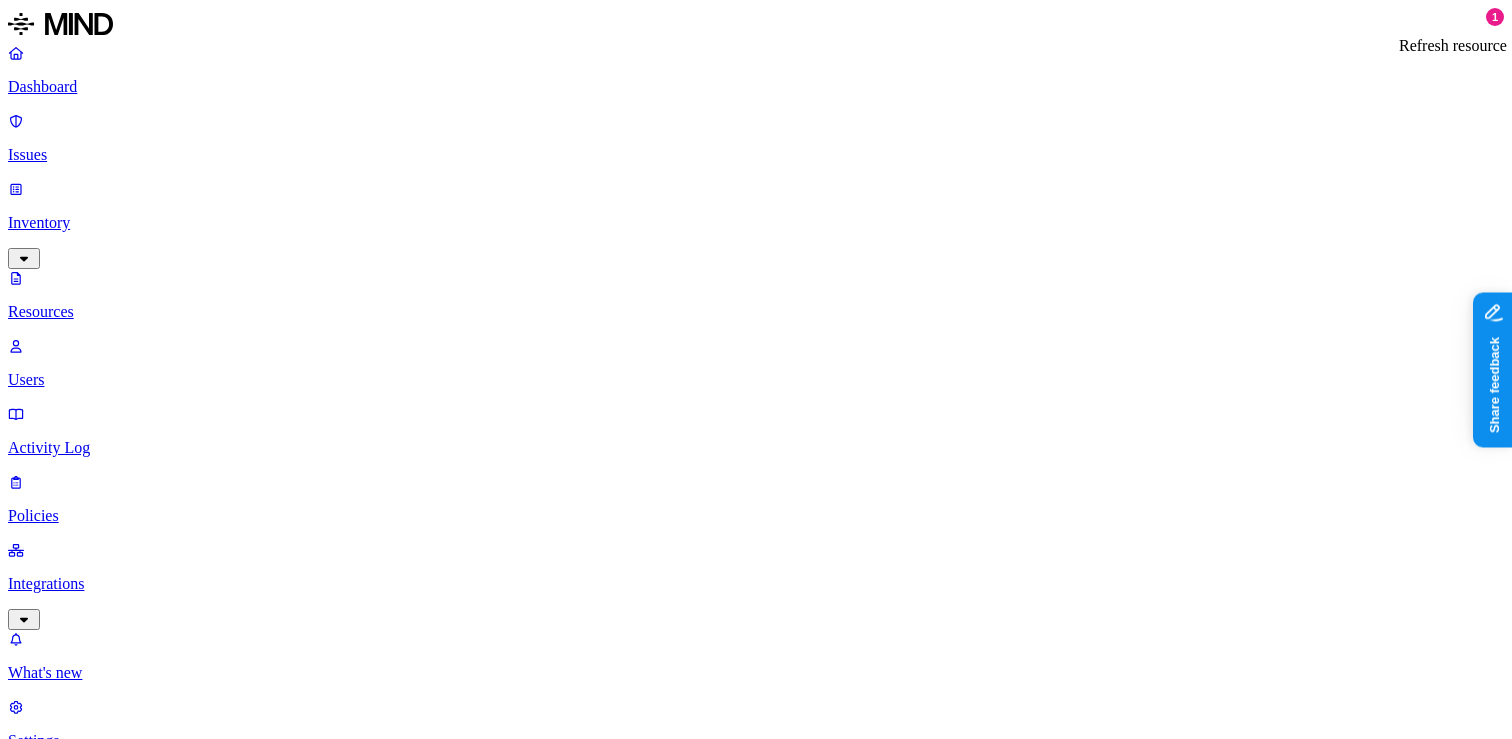 click 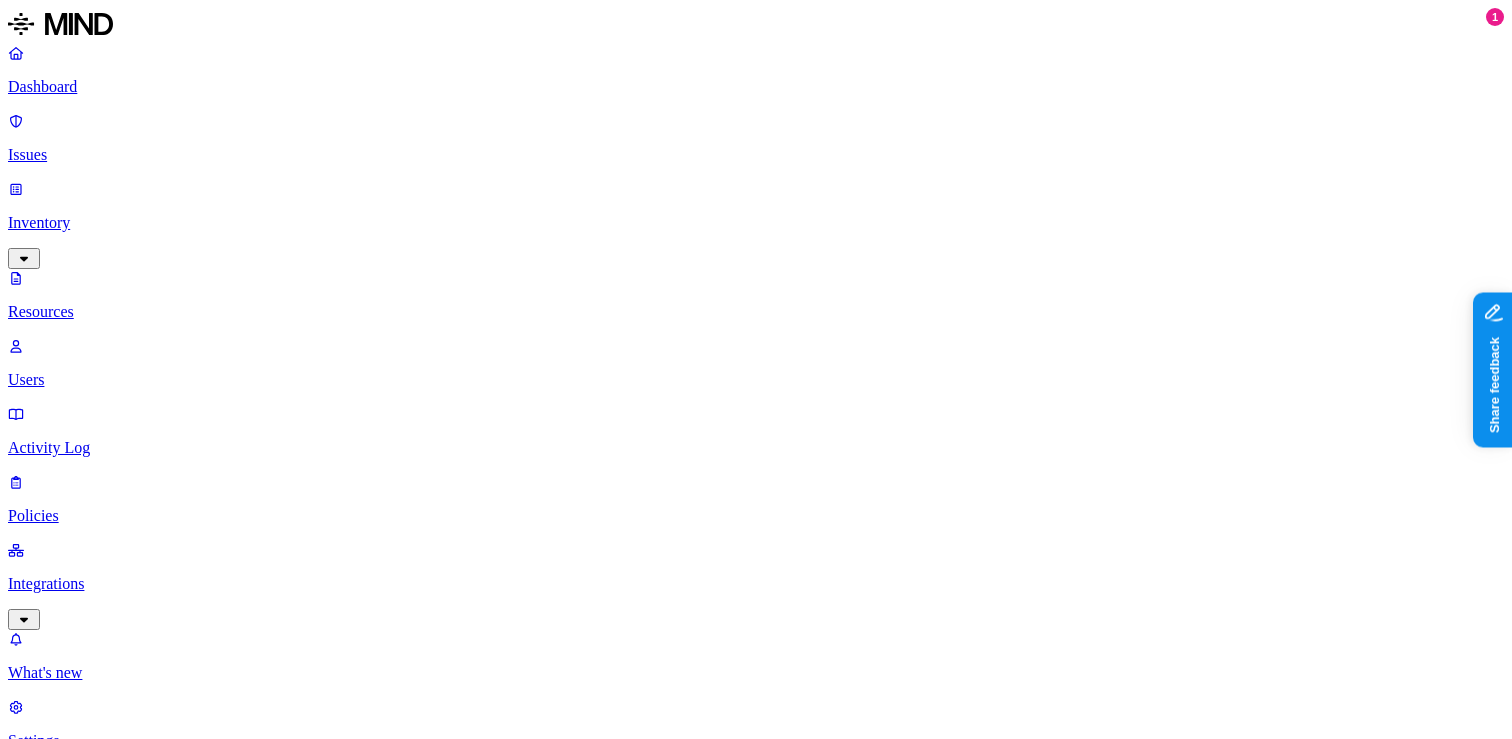 scroll, scrollTop: 34, scrollLeft: 0, axis: vertical 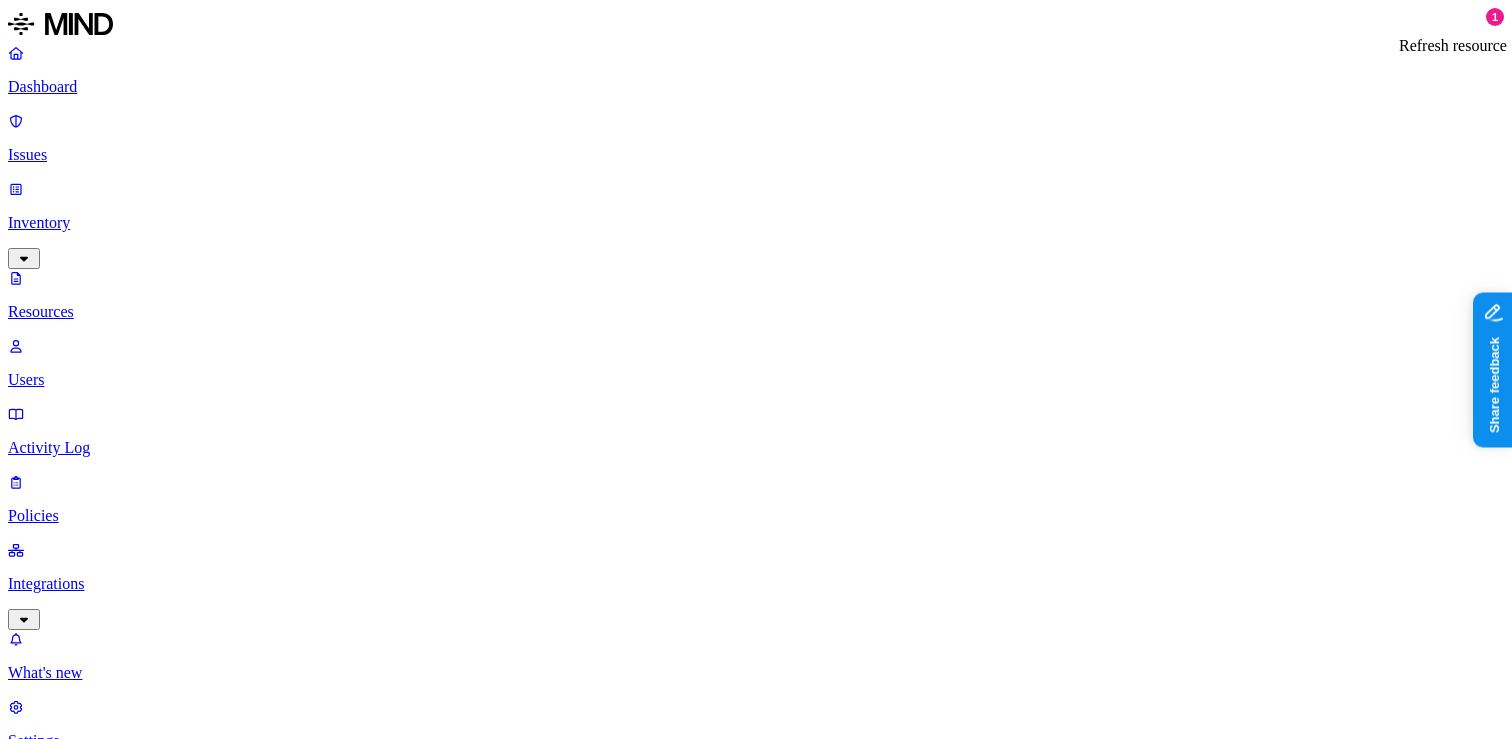 click 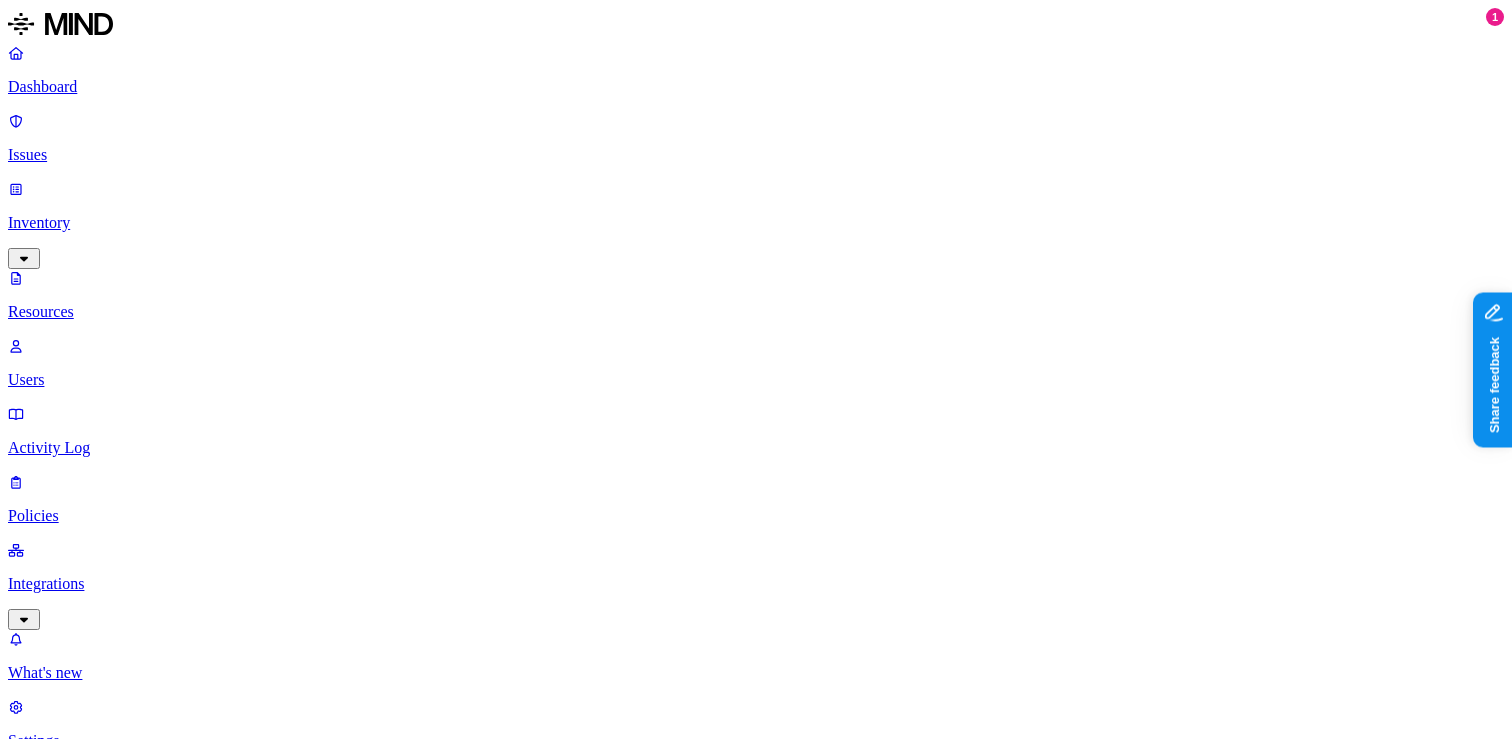 scroll, scrollTop: 34, scrollLeft: 0, axis: vertical 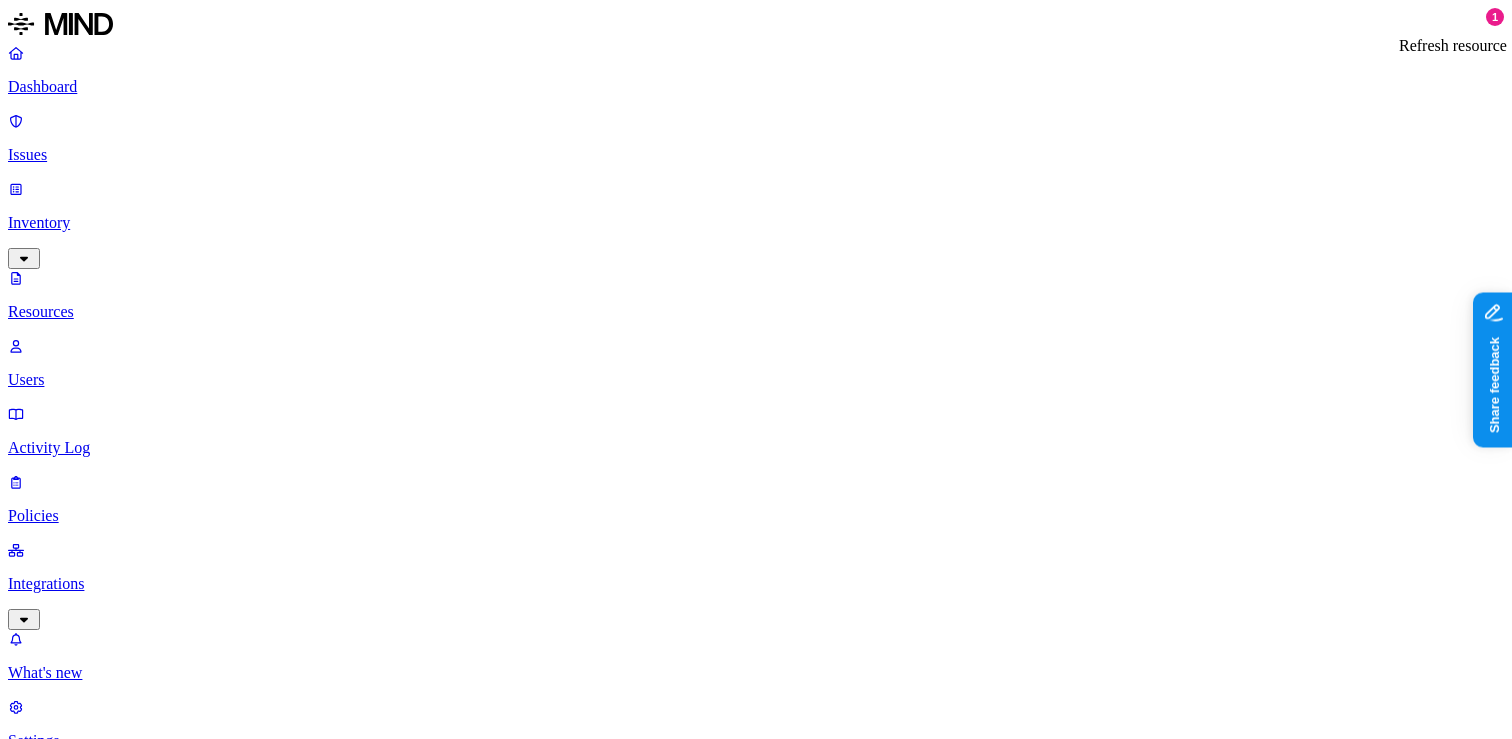 click 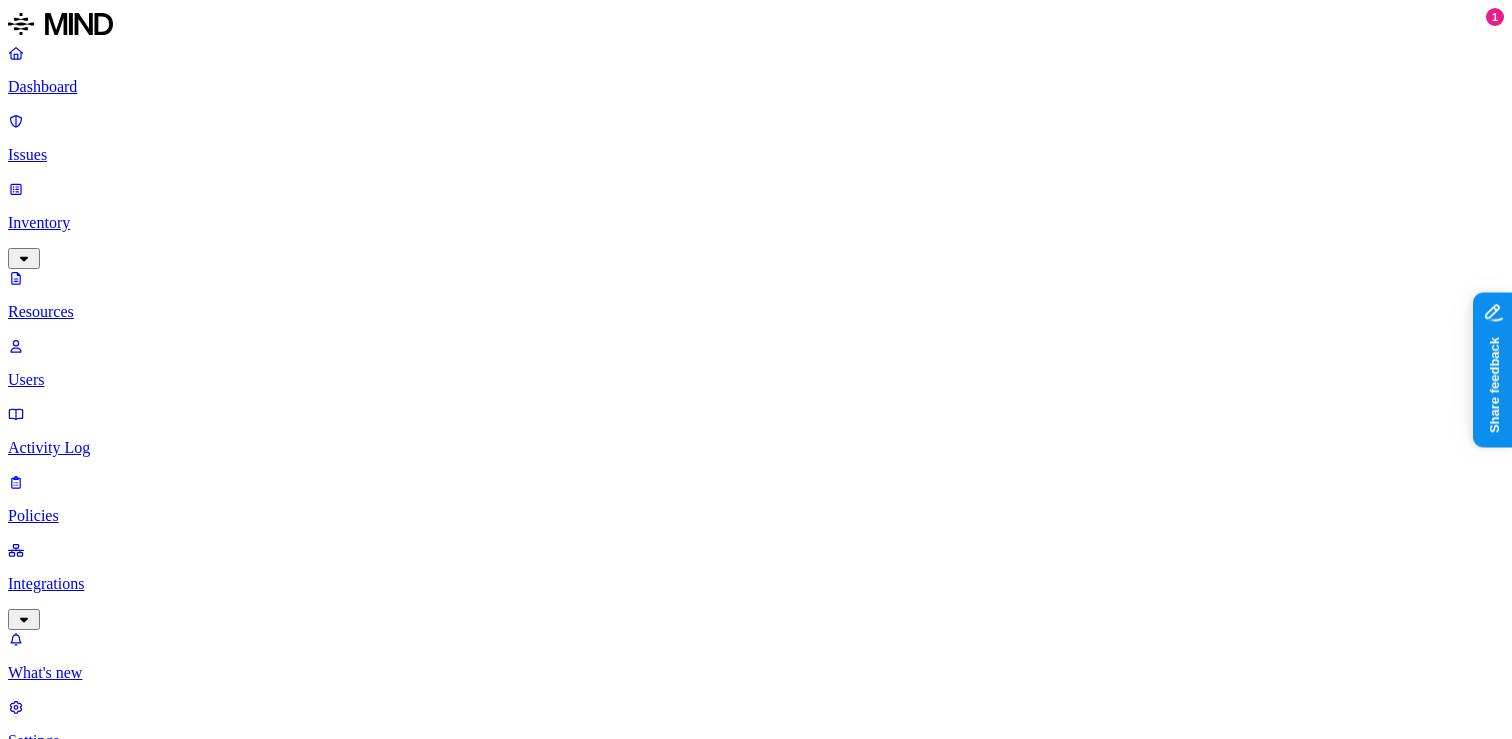 click 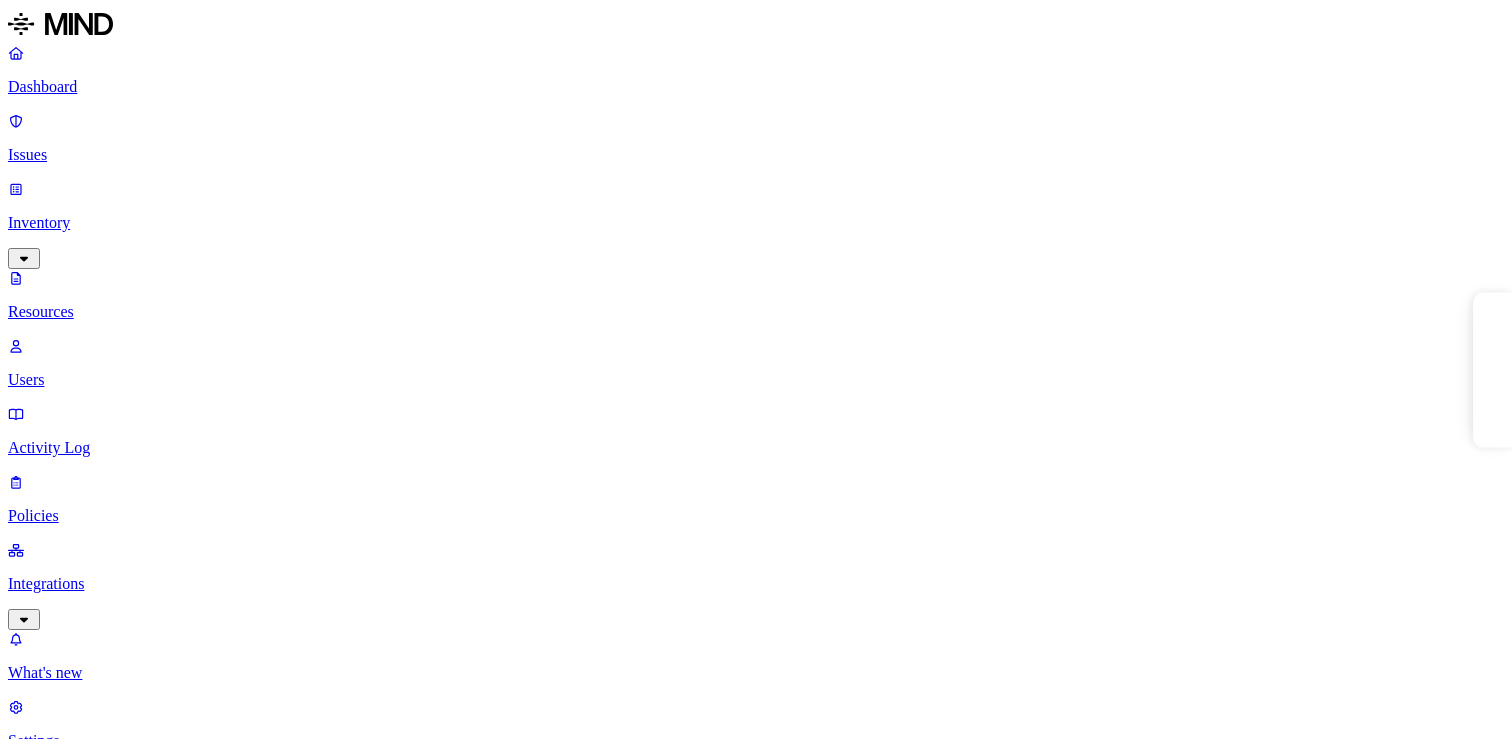 scroll, scrollTop: 0, scrollLeft: 0, axis: both 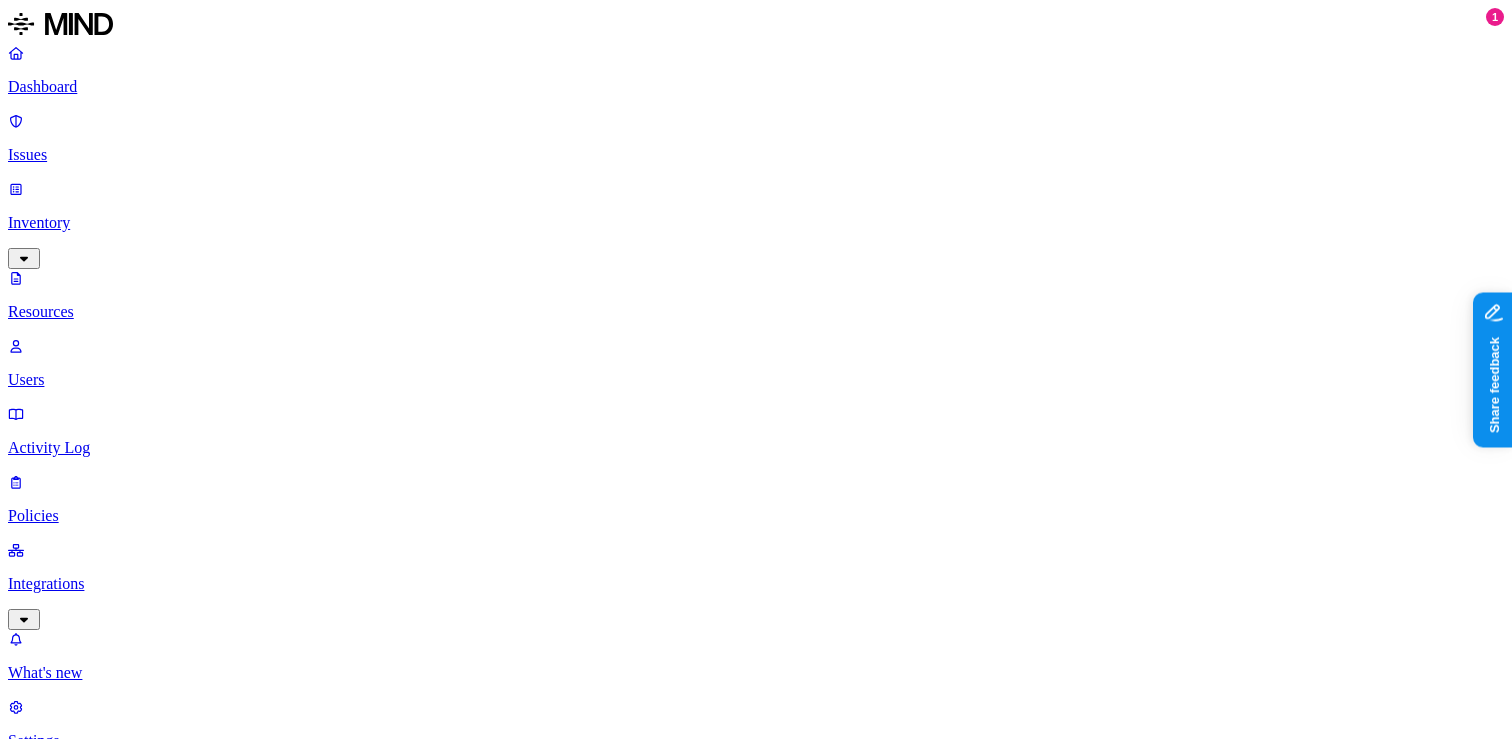 click on "statement" at bounding box center [96, 1048] 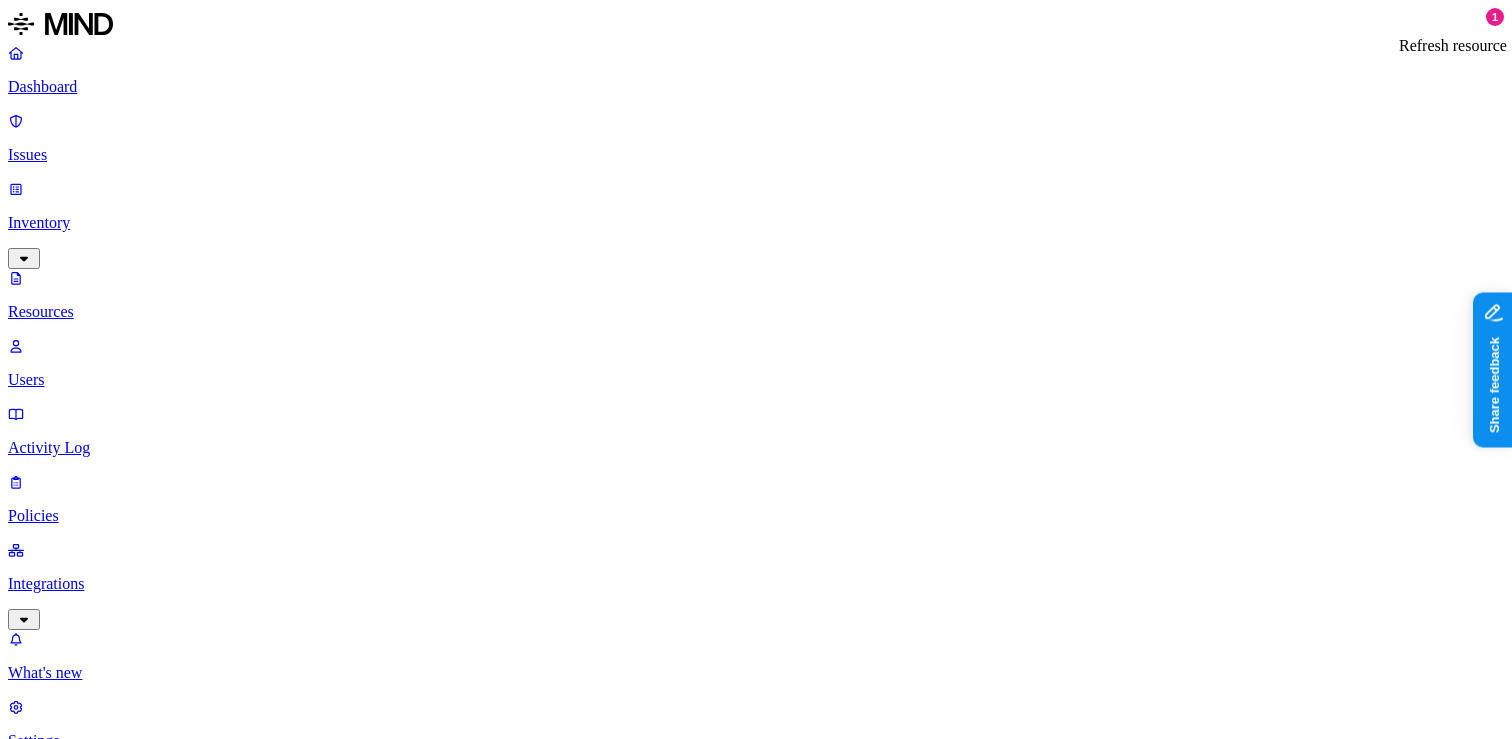 click 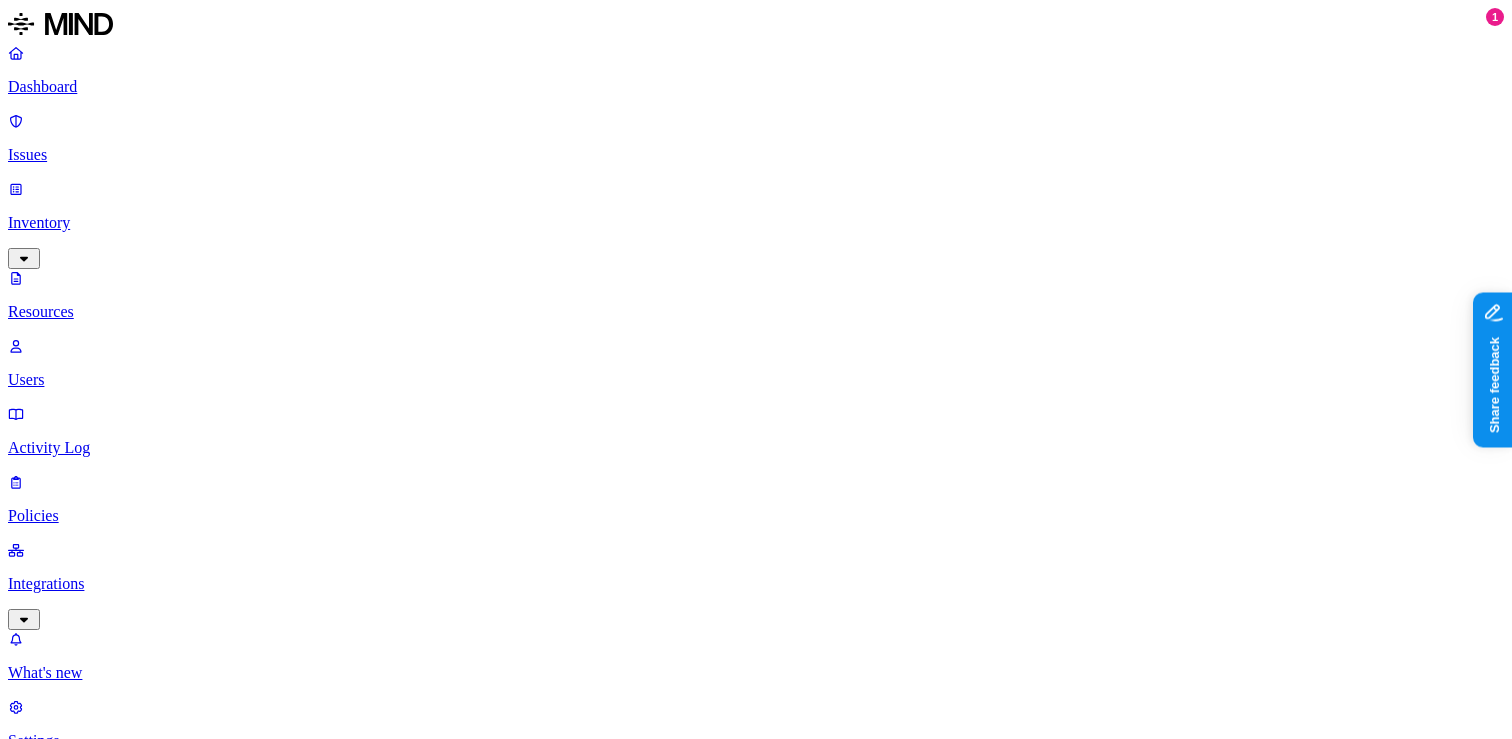 scroll, scrollTop: 0, scrollLeft: 0, axis: both 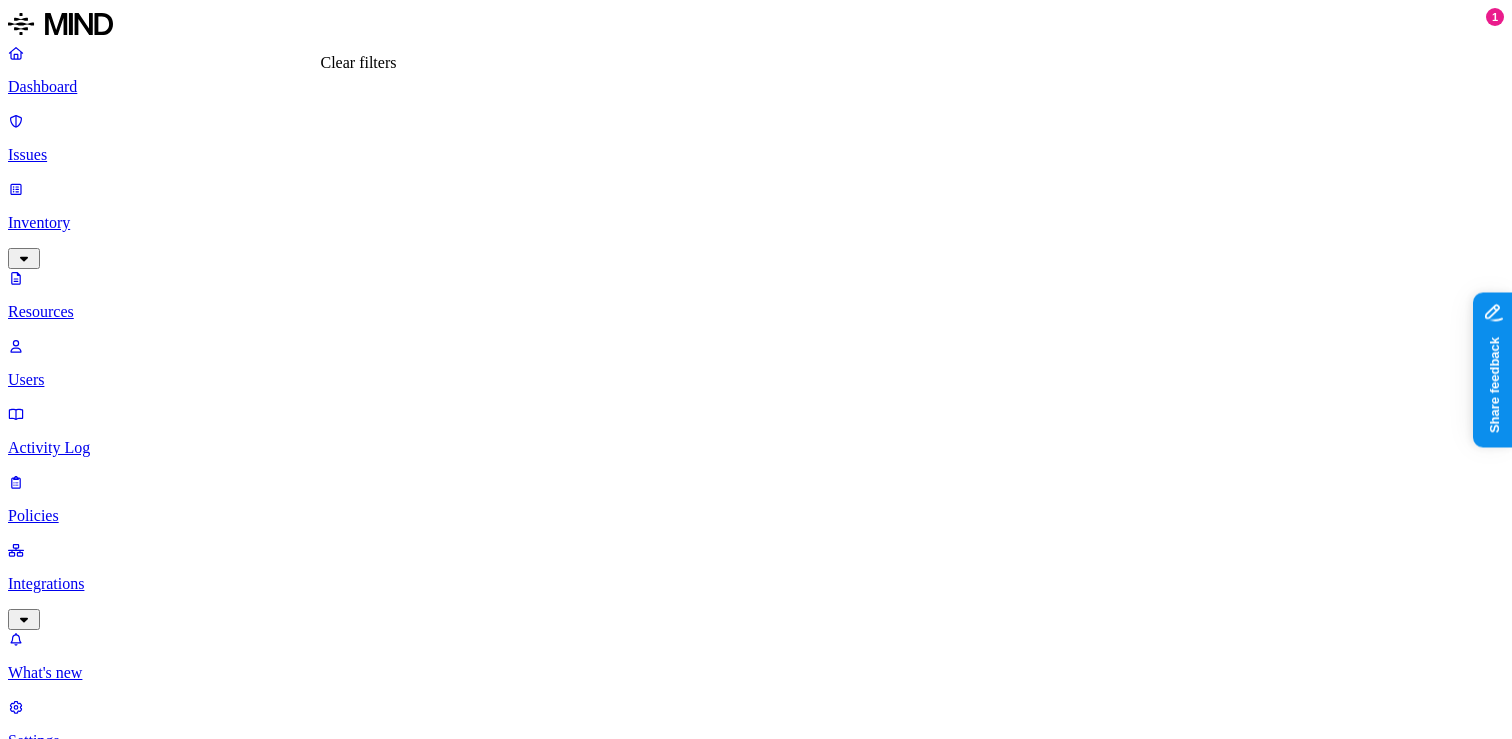 click on "Clear filters Clear filters" at bounding box center [359, 63] 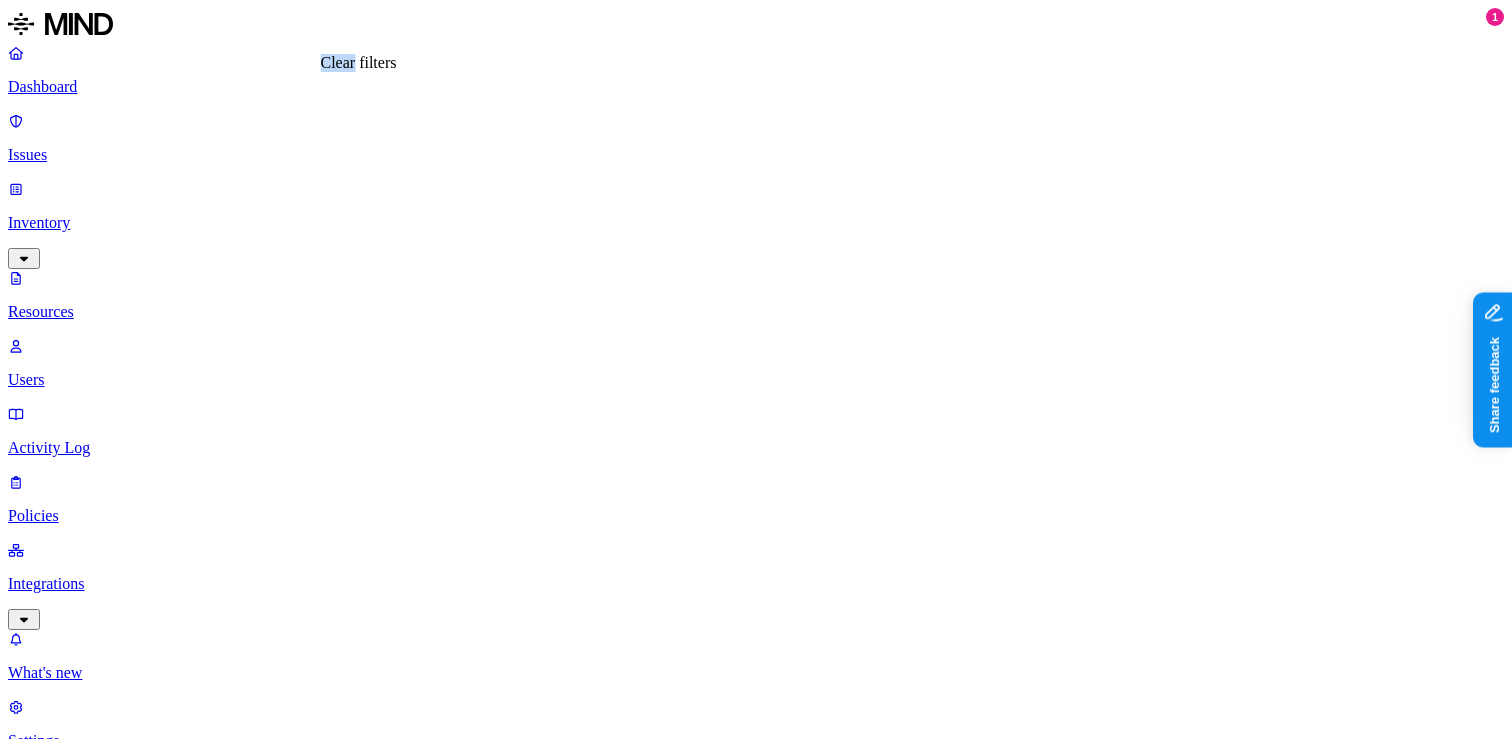 click on "Clear filters Clear filters" at bounding box center (359, 63) 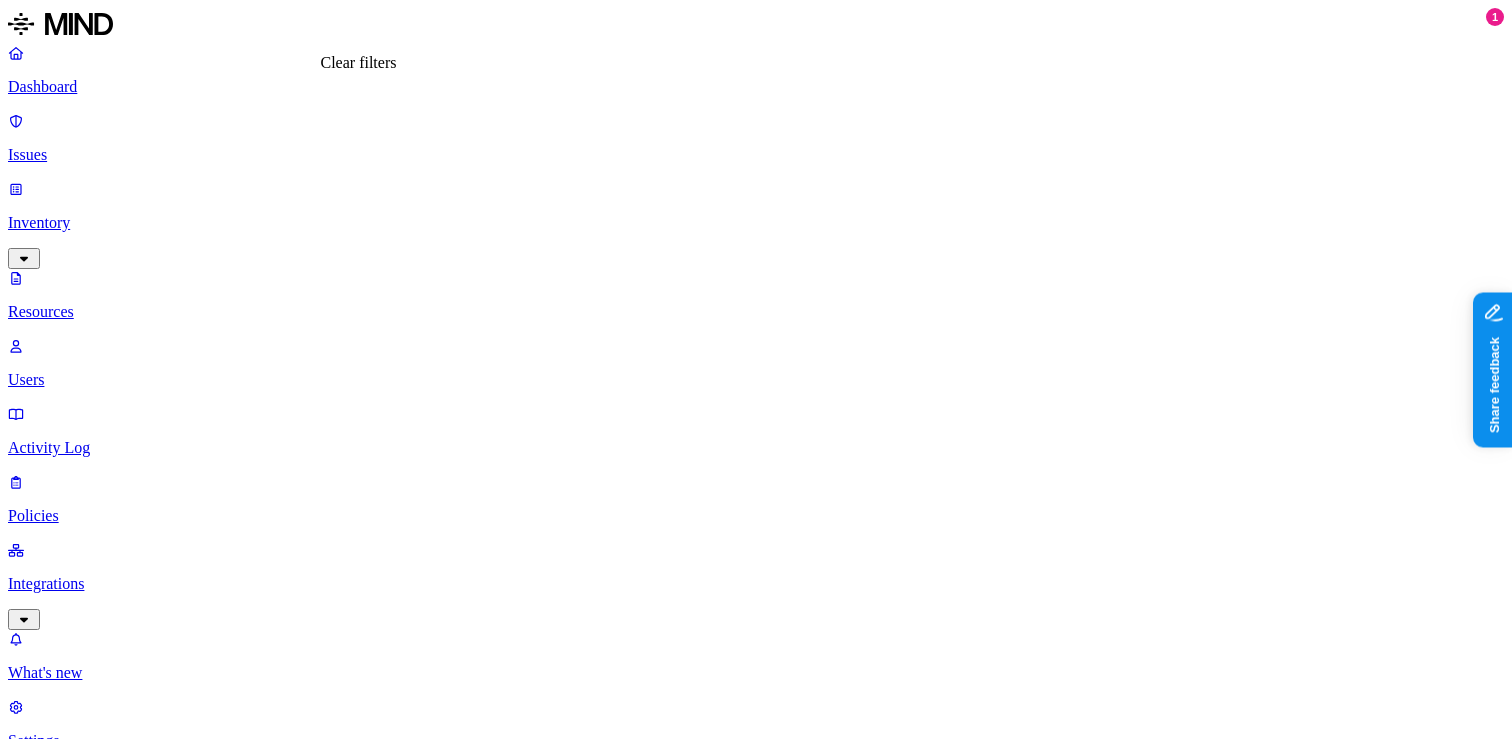 click on "restricted" at bounding box center [96, 1048] 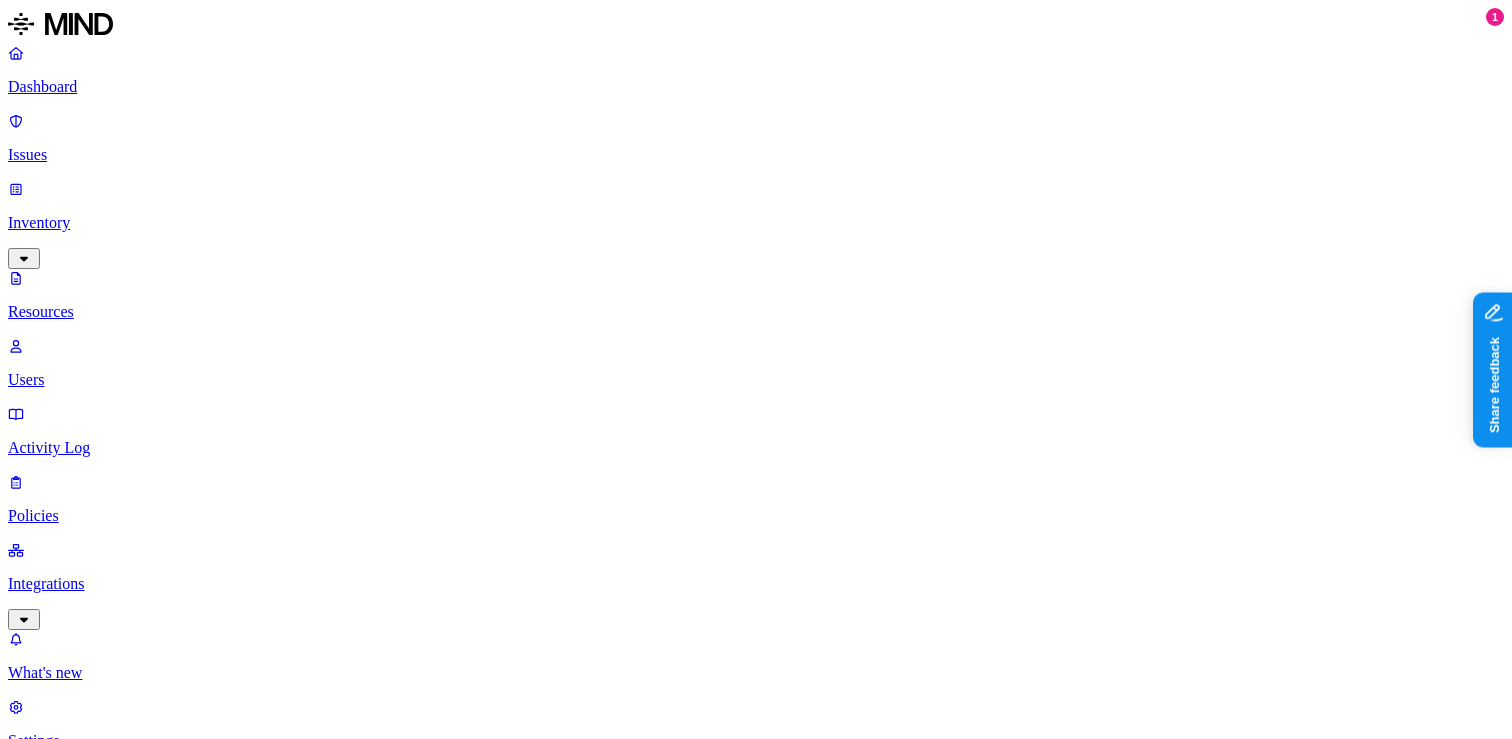 click on "restricted" at bounding box center [96, 1048] 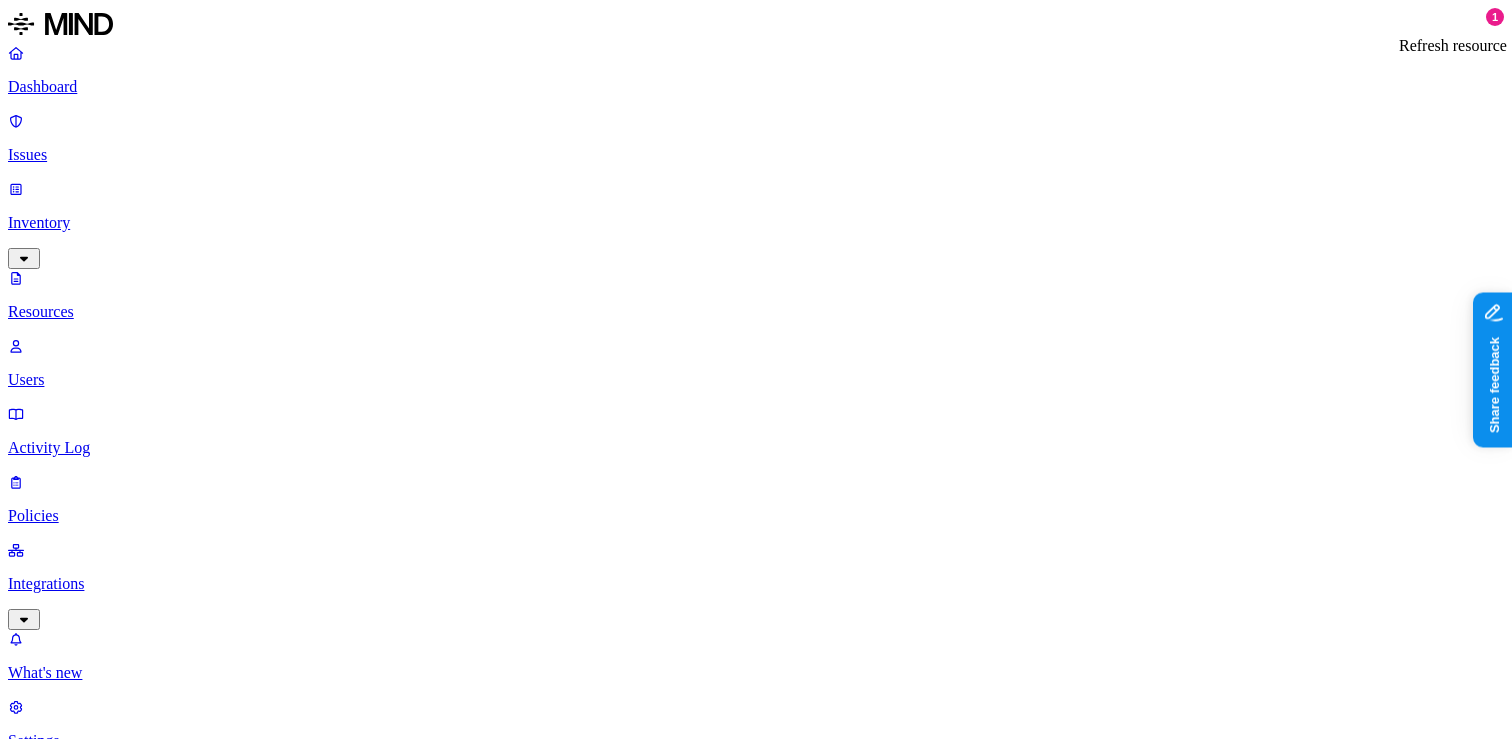 click 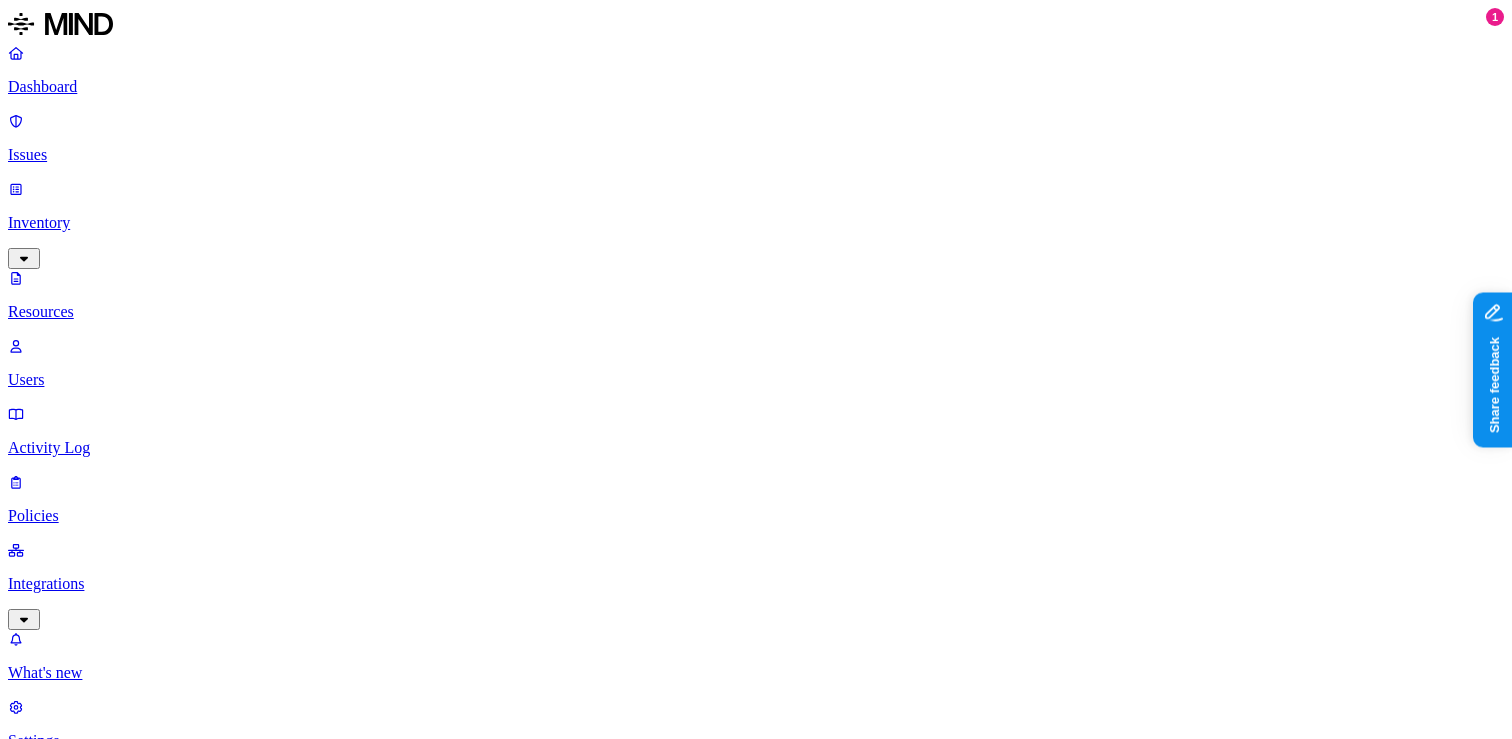 type 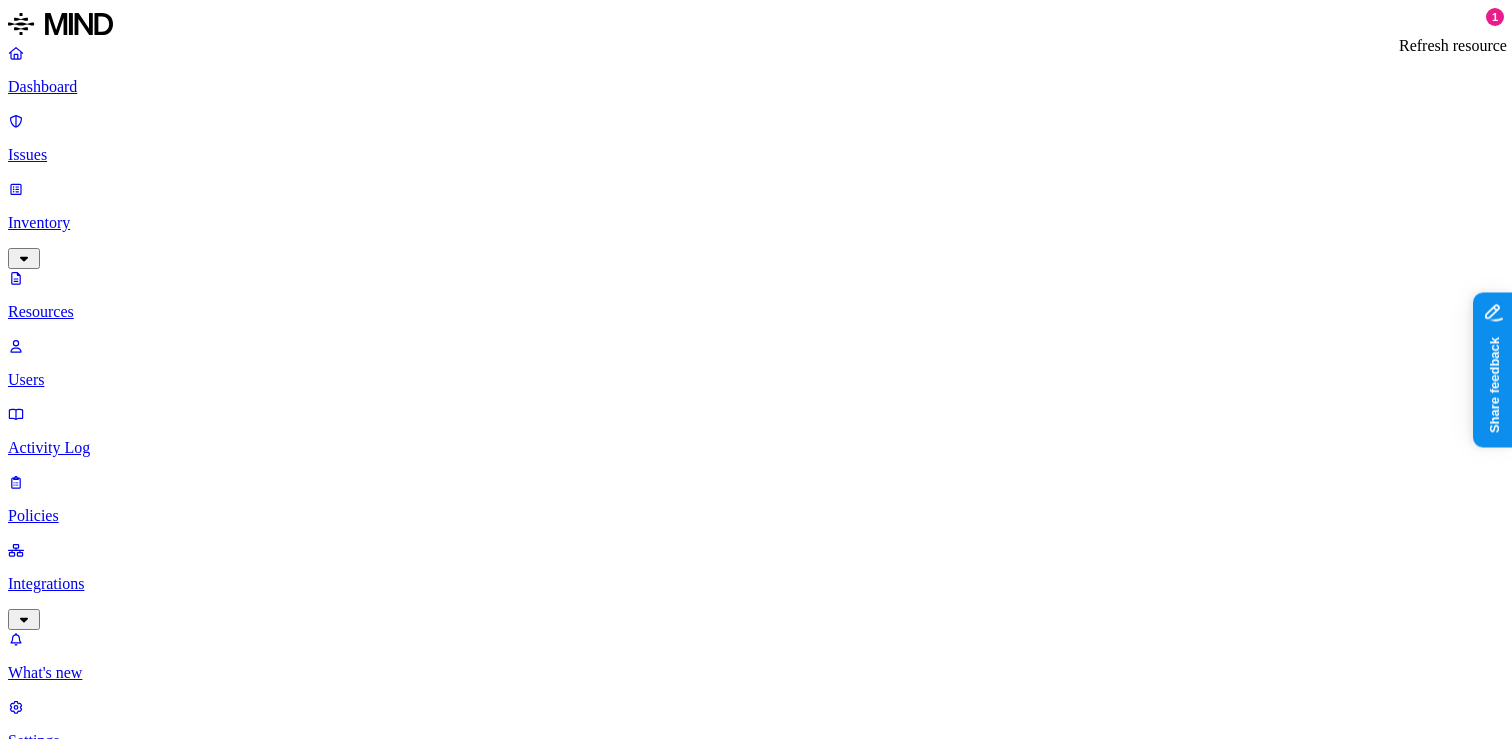click 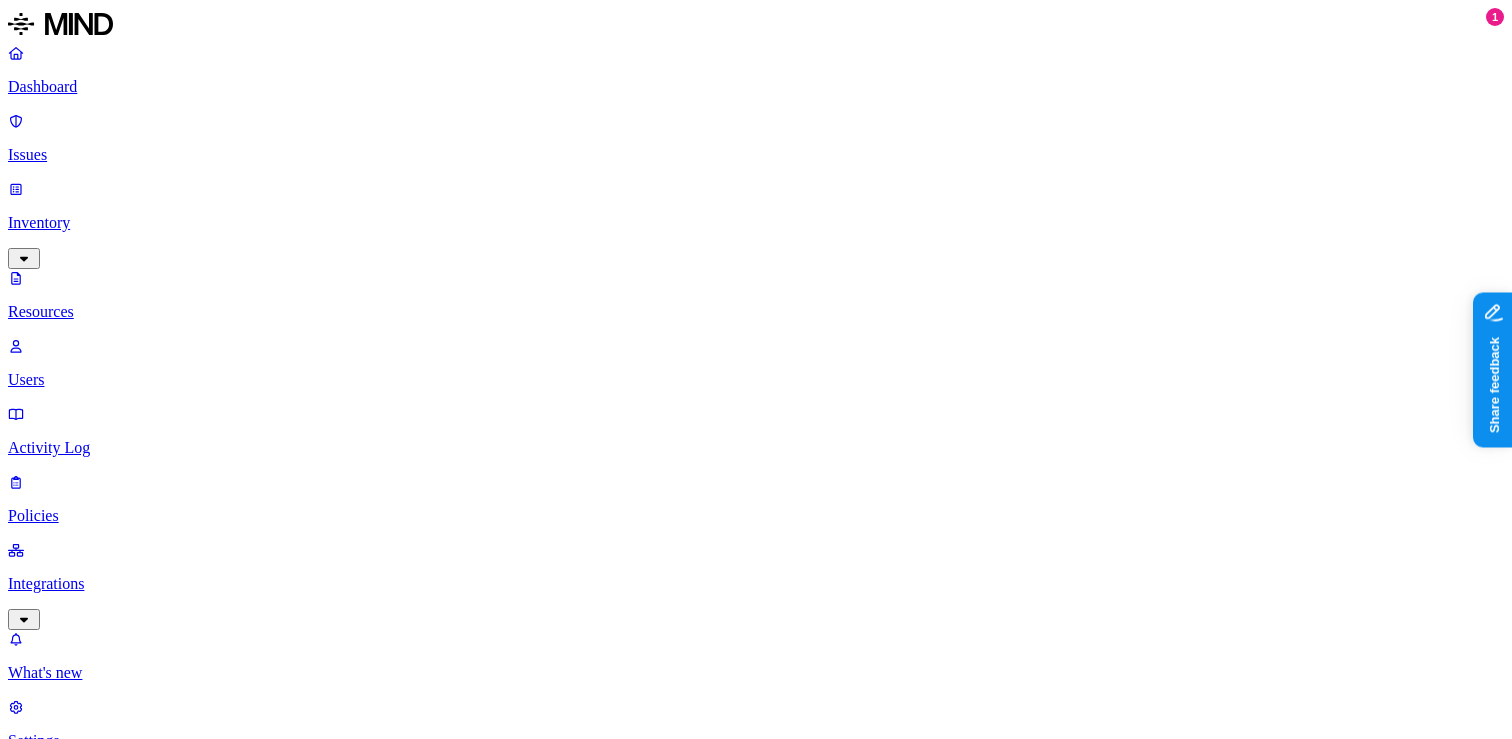 click 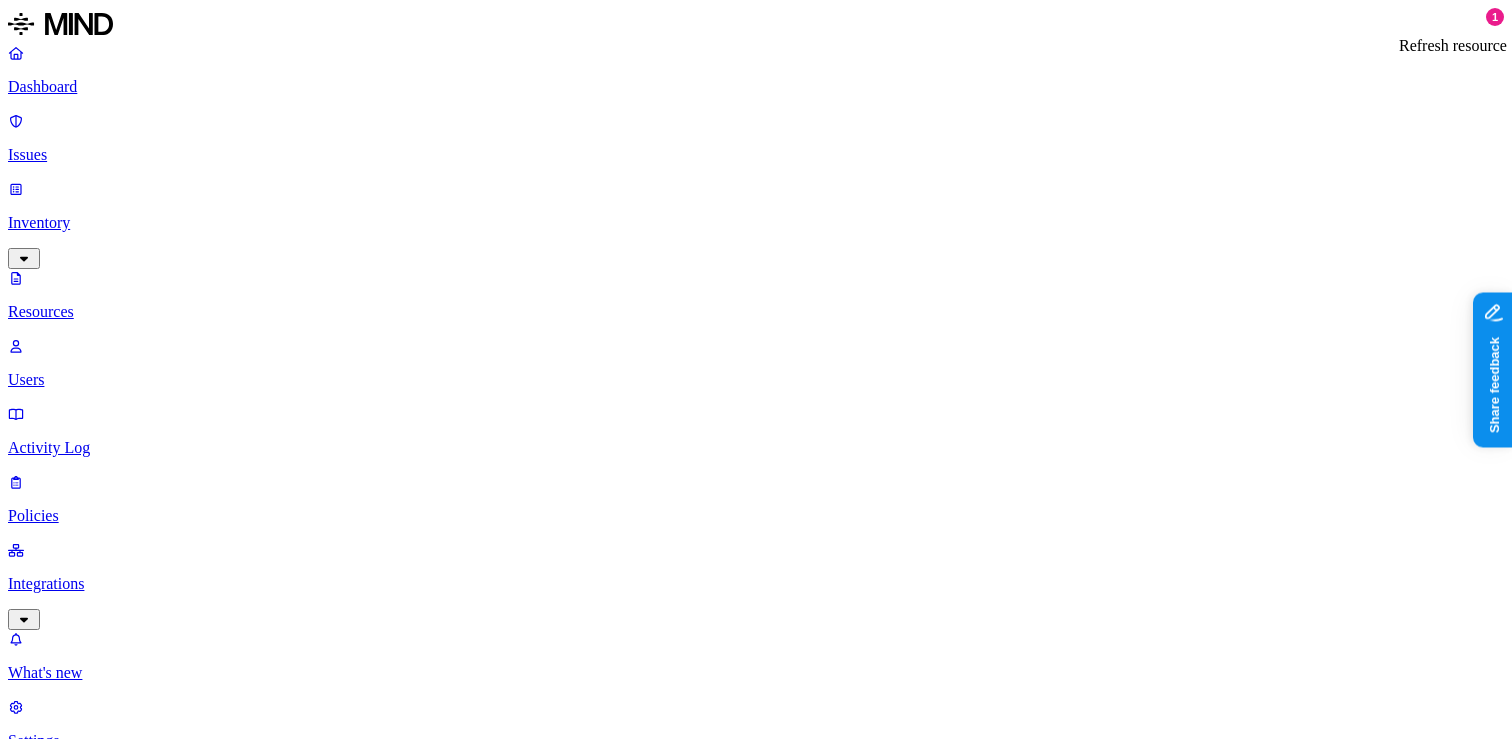 click 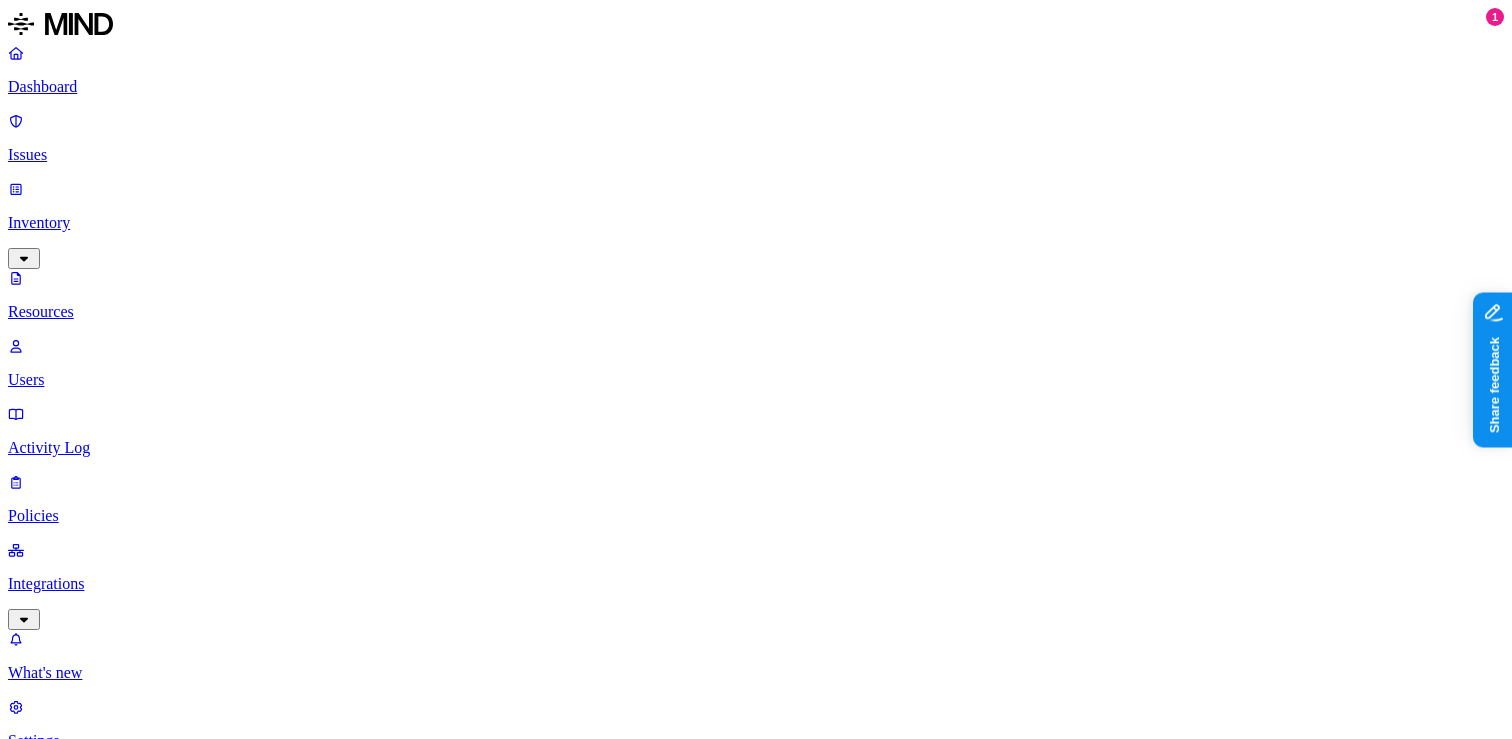 click 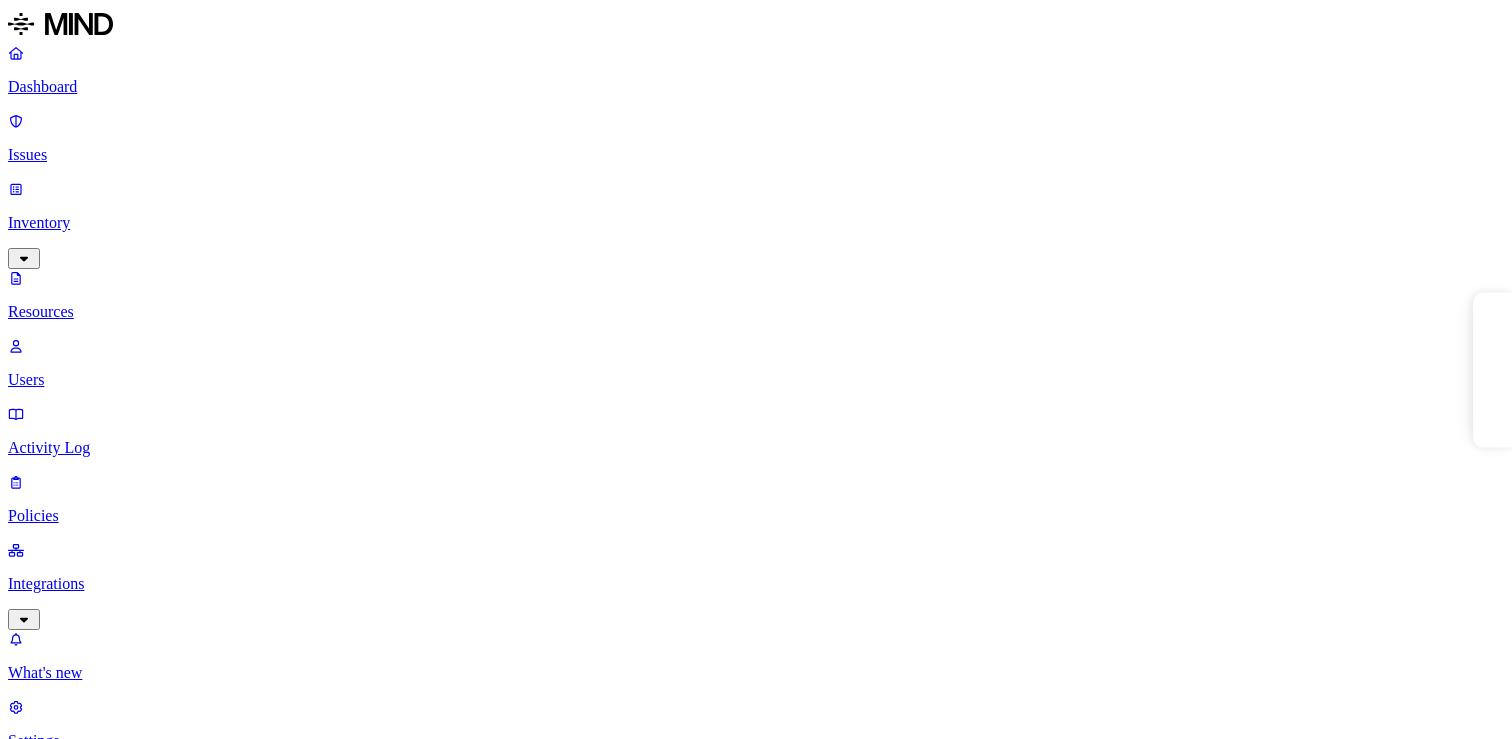 scroll, scrollTop: 0, scrollLeft: 0, axis: both 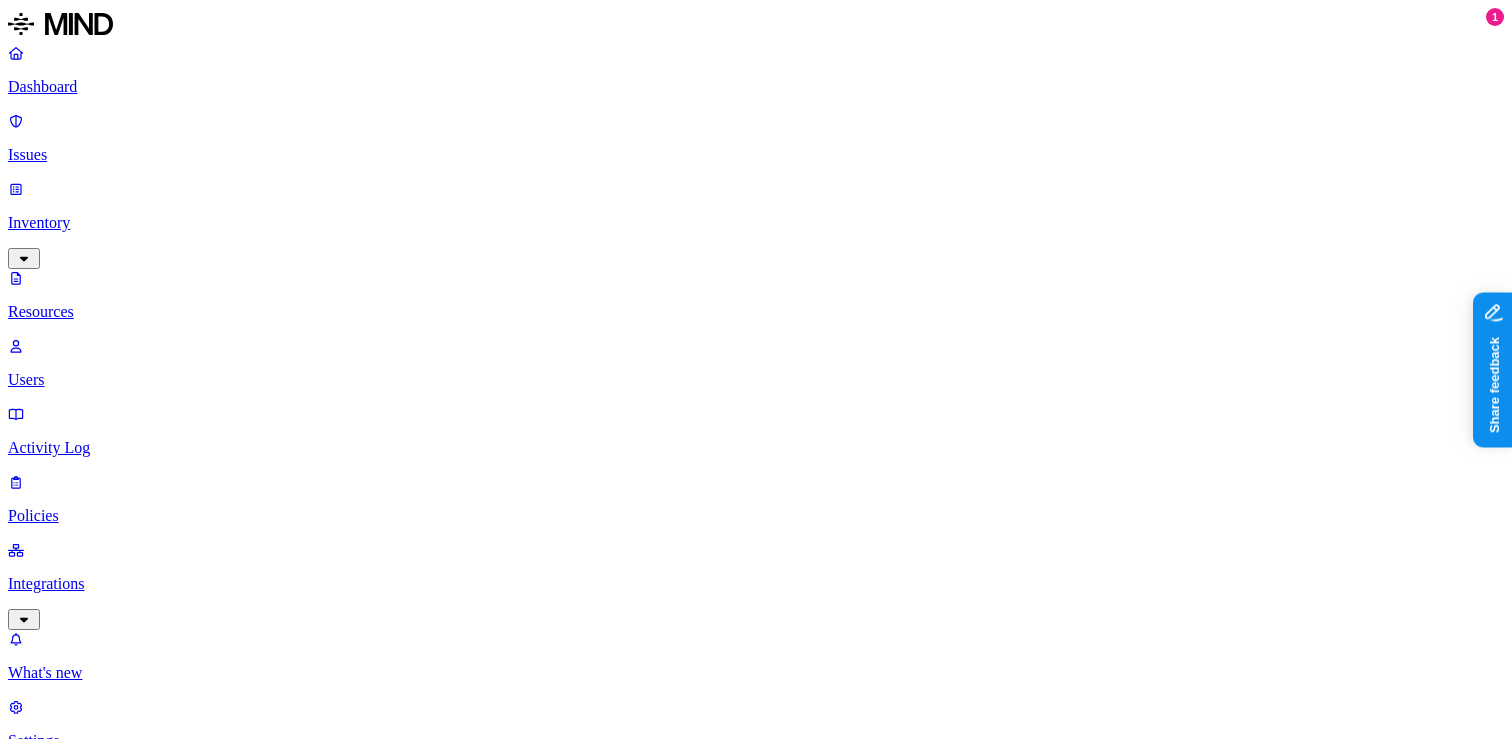 click on "Internal Draft 1,4-Dioxane UFP-QAPP USACE Comments ([PERSON_NAME]).docx" at bounding box center [167, 1481] 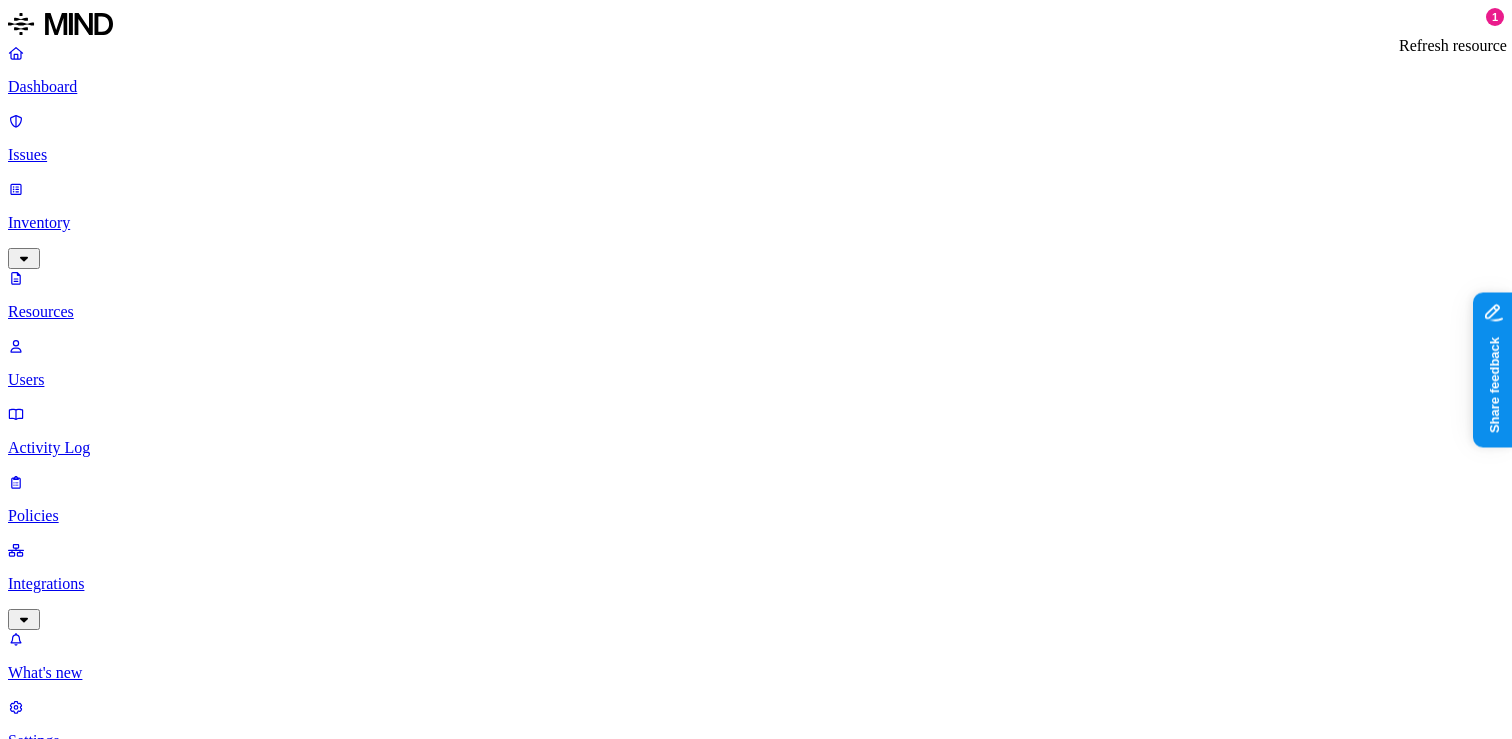 click 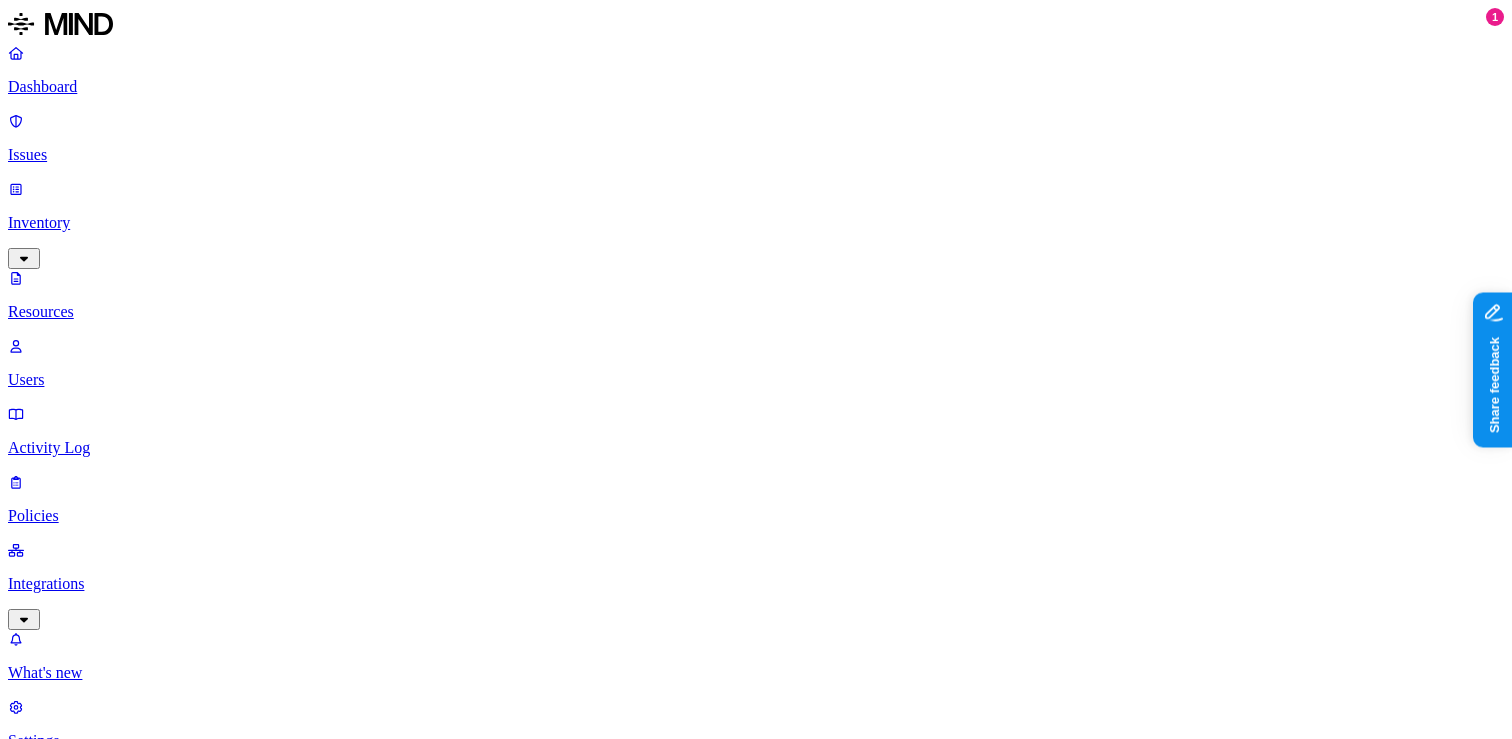scroll, scrollTop: 40, scrollLeft: 0, axis: vertical 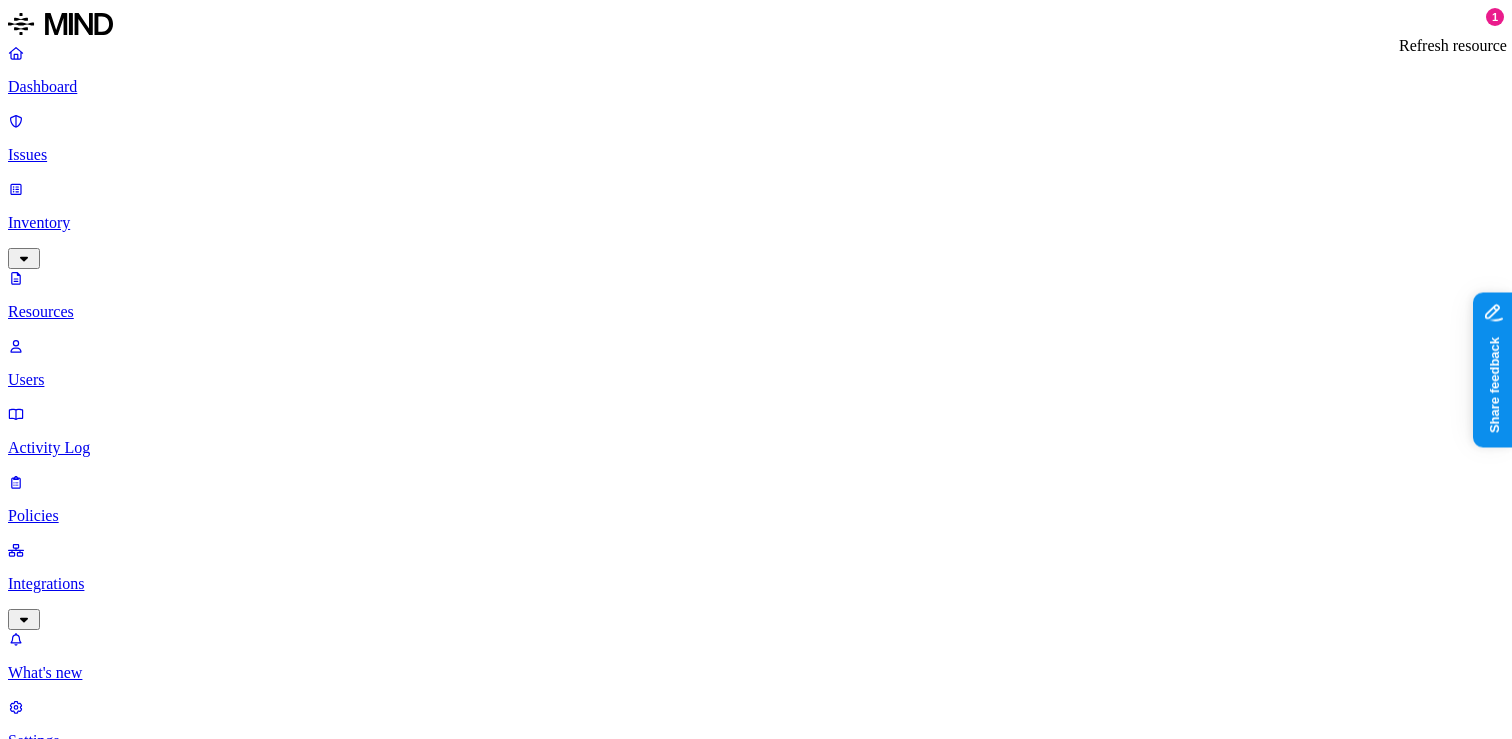 click 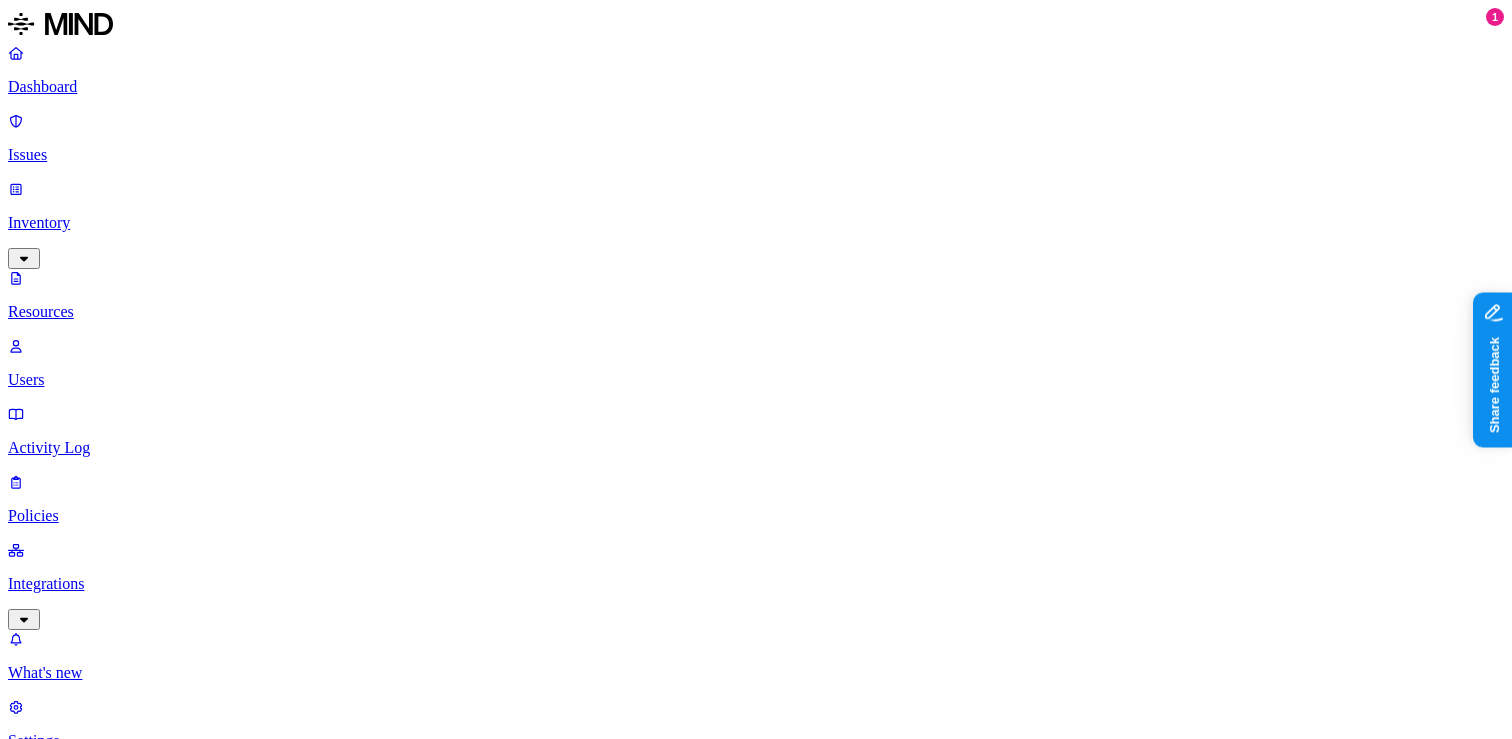 click on "2023_12_502174_Brown  Bryant Post RIFS_CP_MPR Deck_CJohnson.xlsx" at bounding box center [157, 1635] 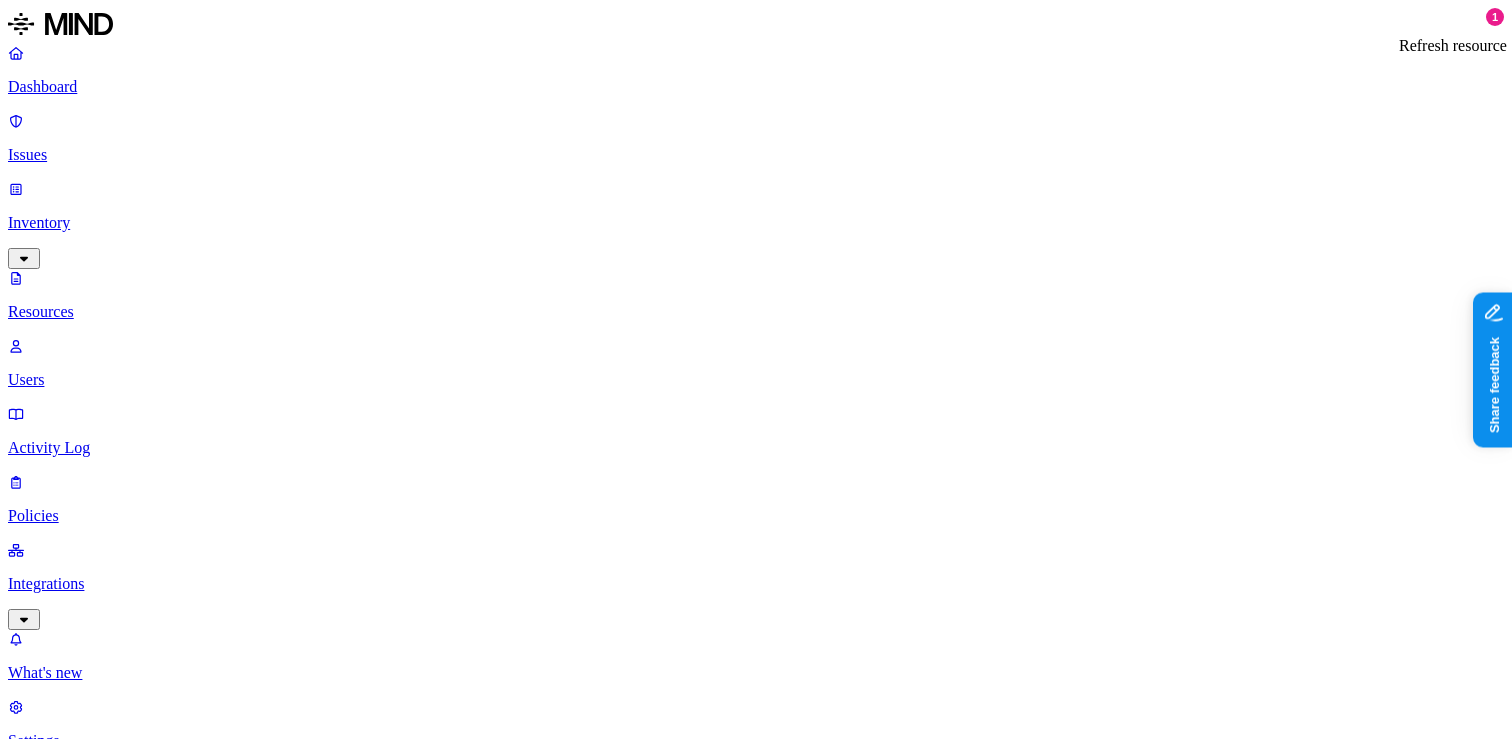click 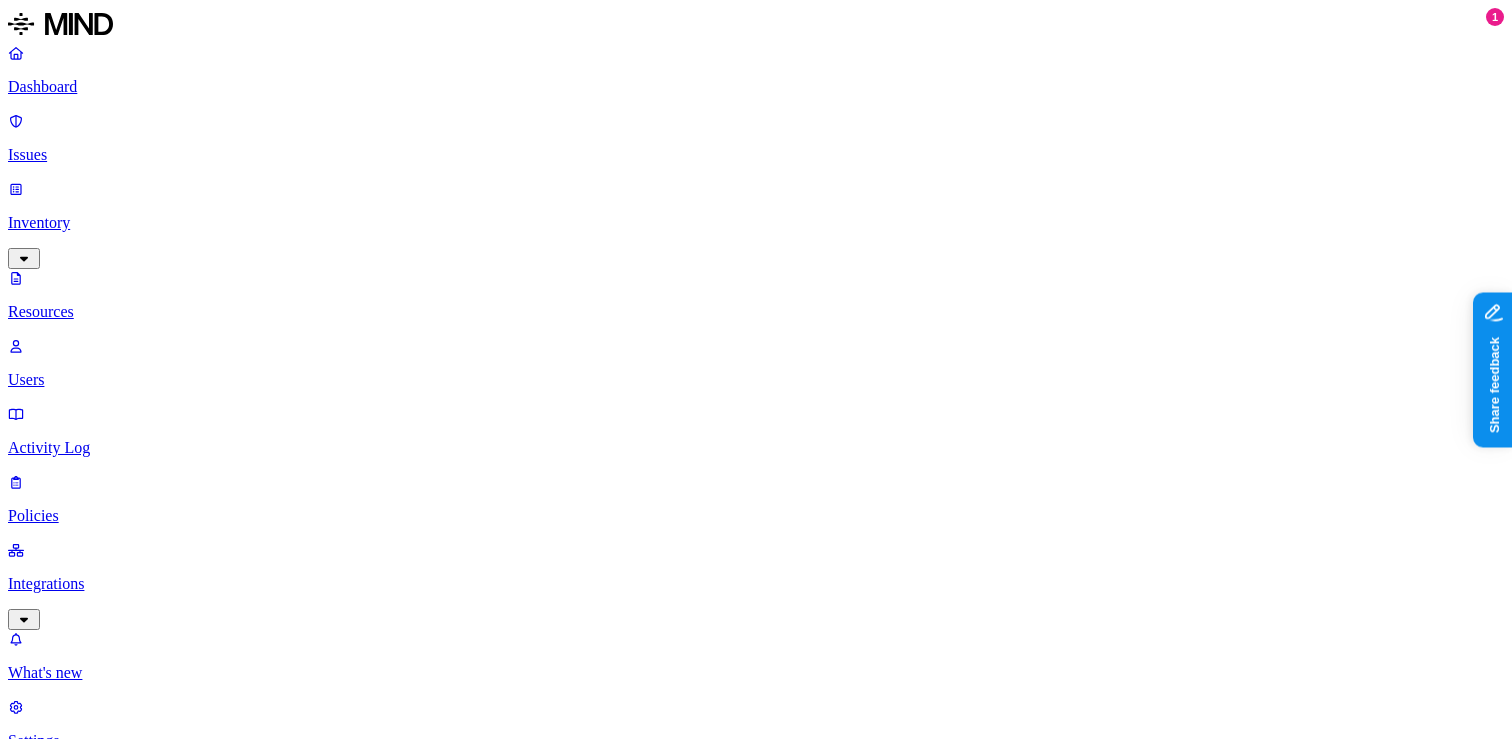 click on "rif" at bounding box center (96, 1048) 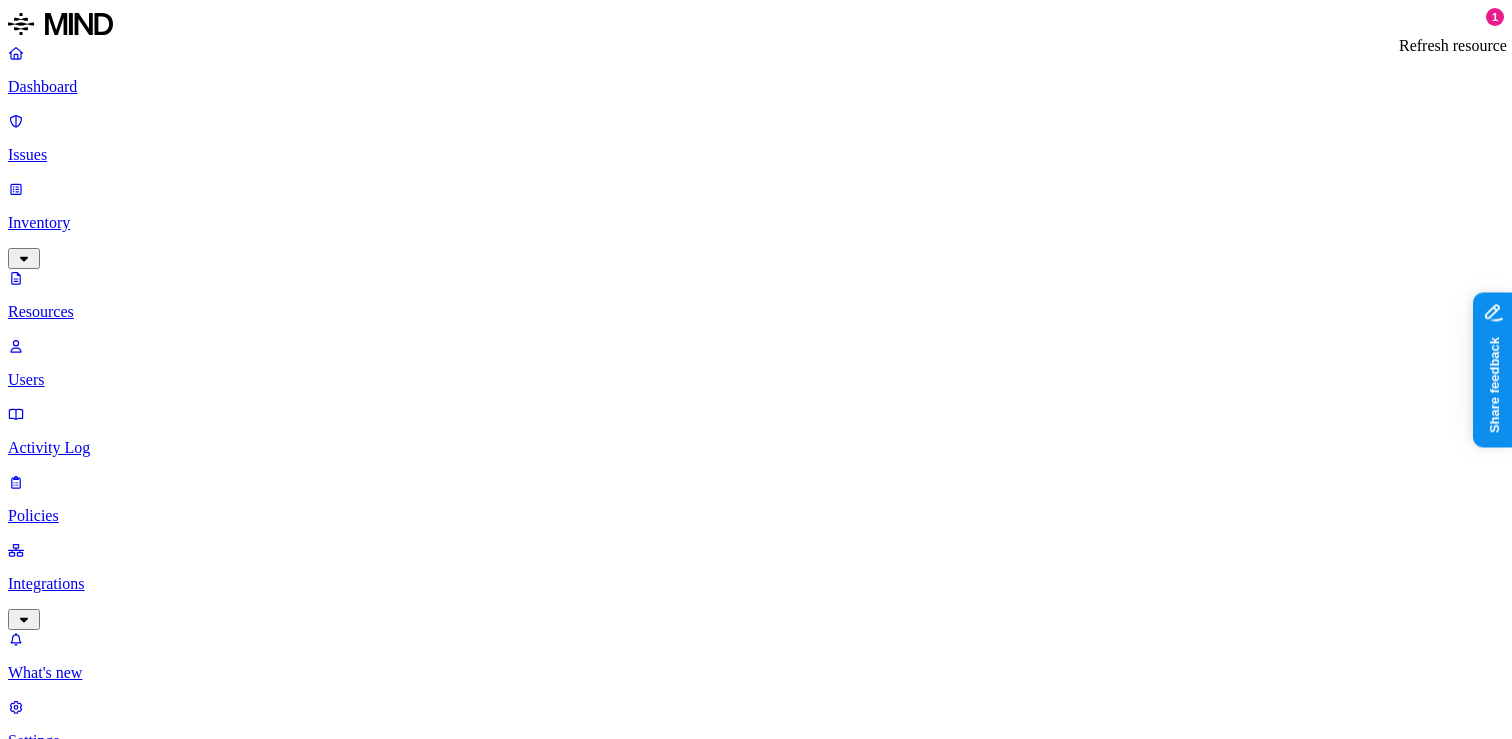 click 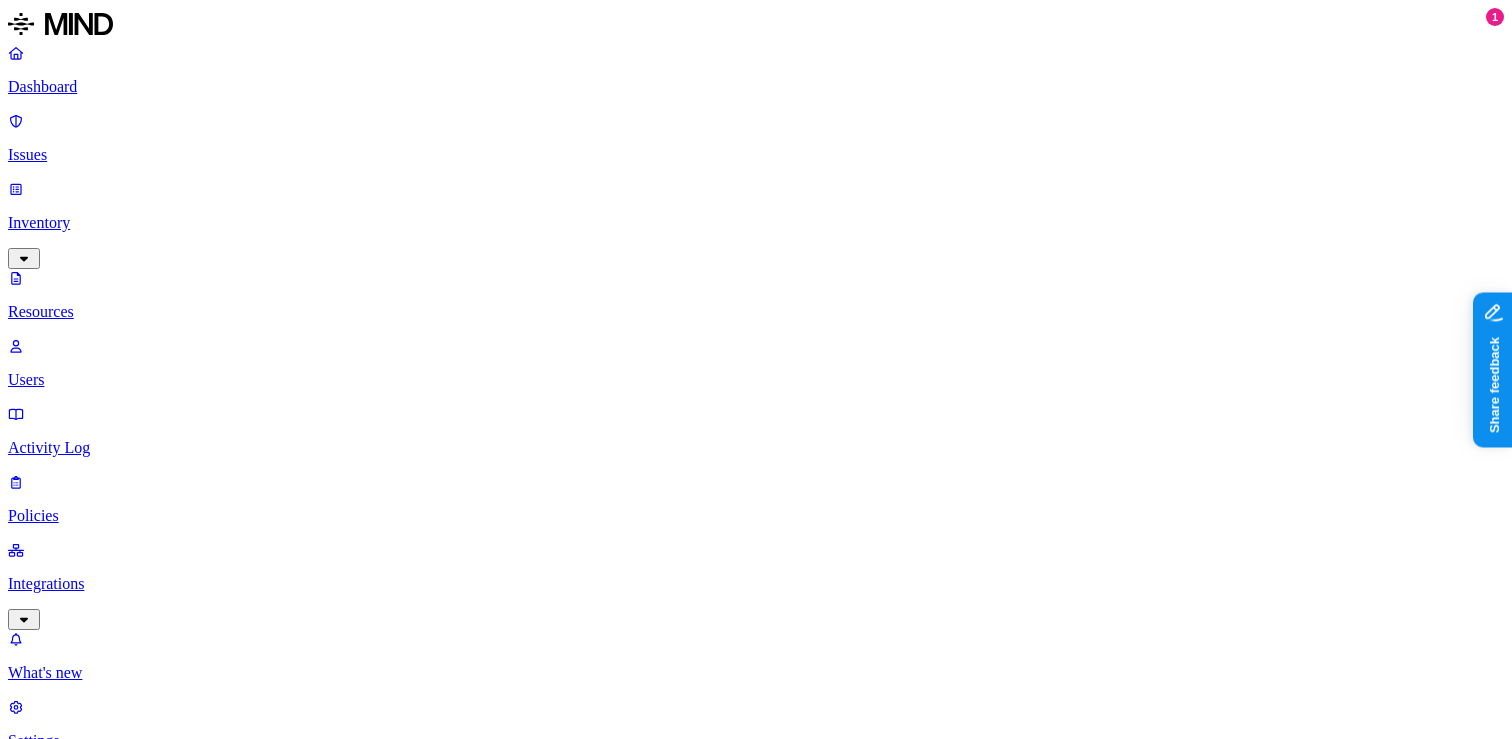 type 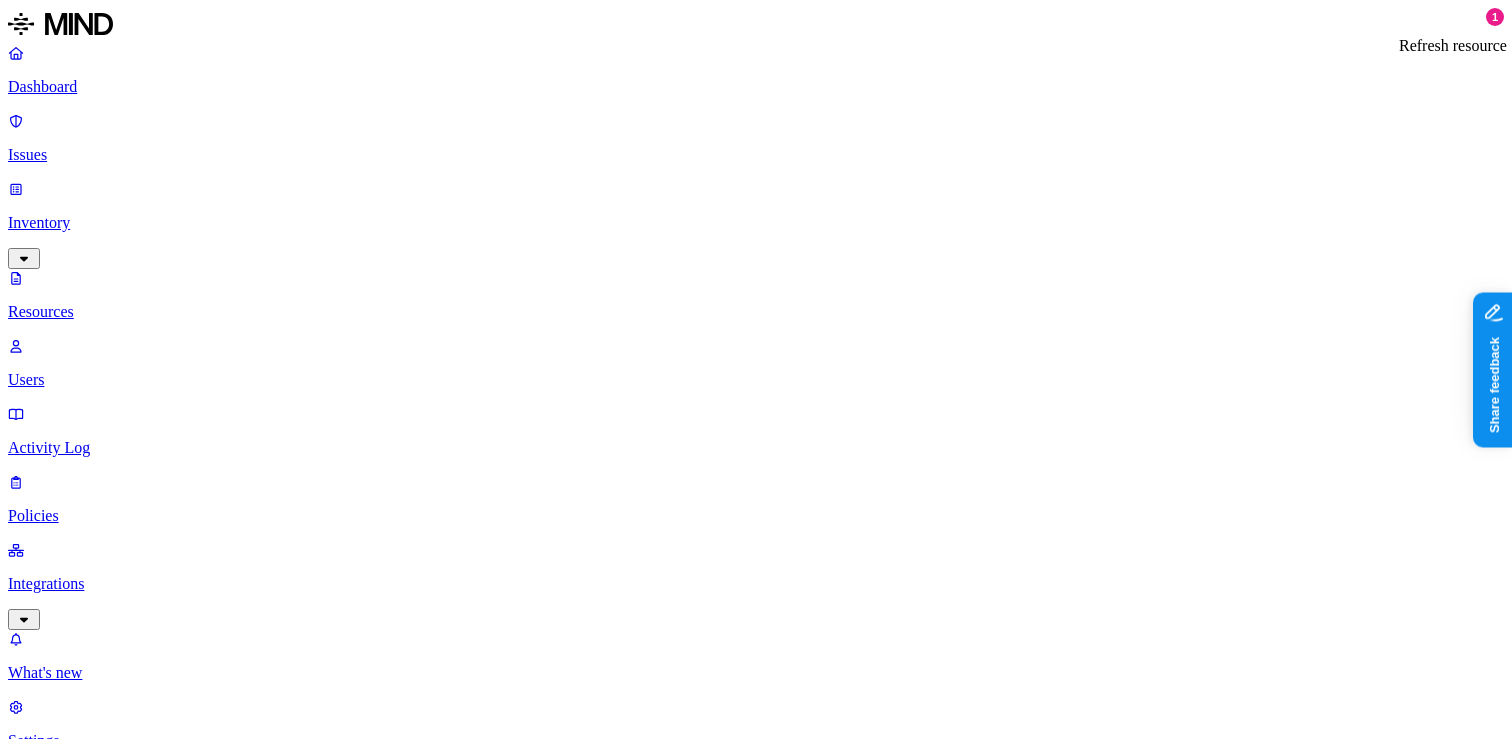 click at bounding box center (63, 3761) 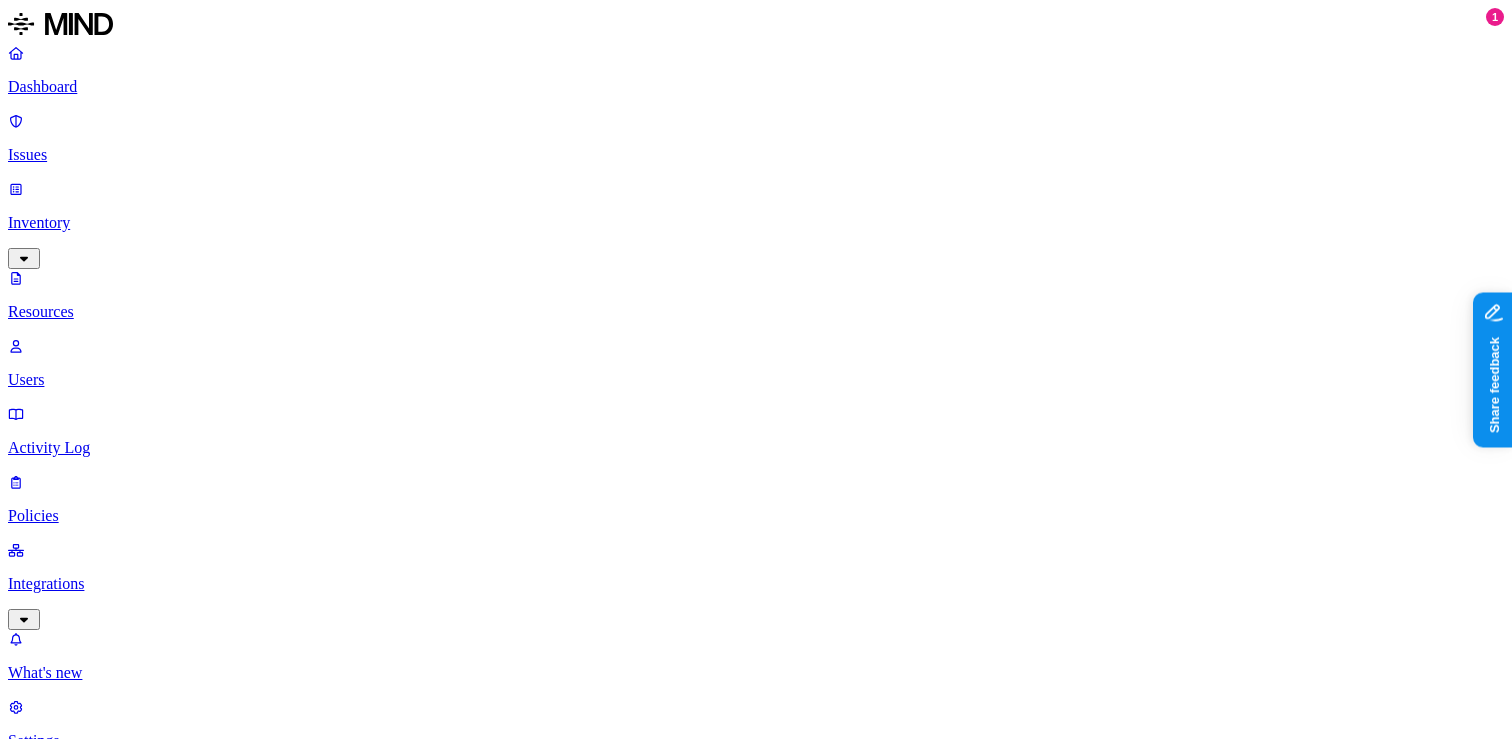 click at bounding box center [63, 3761] 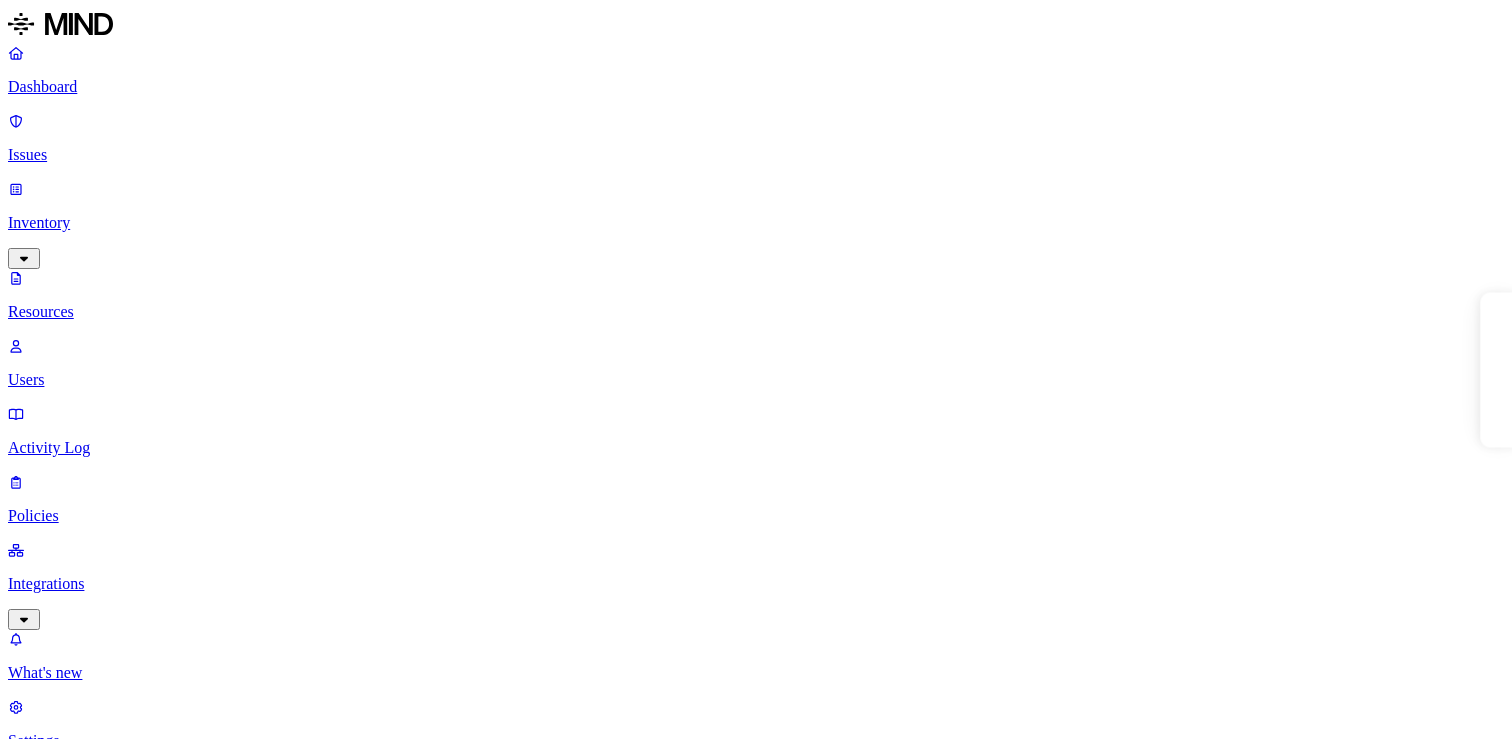 scroll, scrollTop: 0, scrollLeft: 0, axis: both 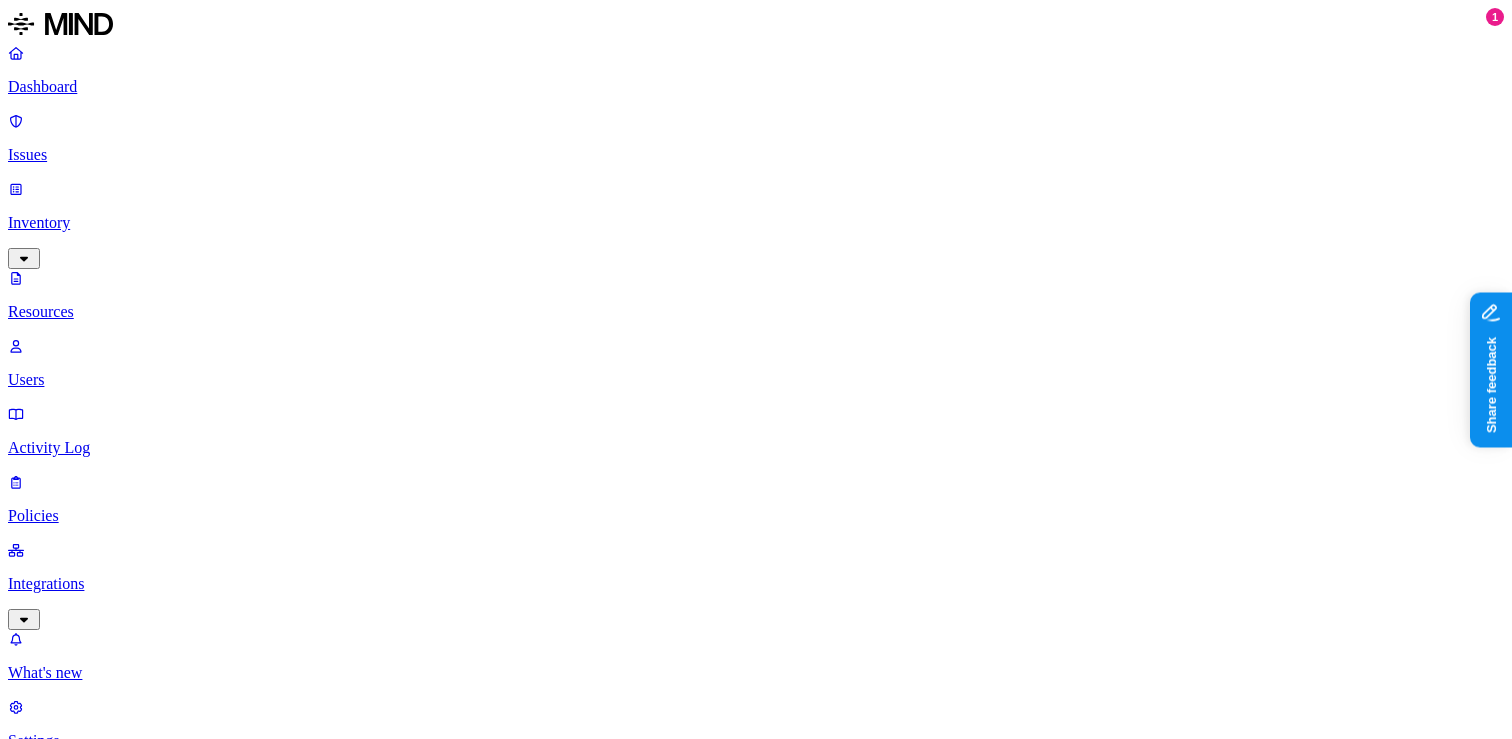 click 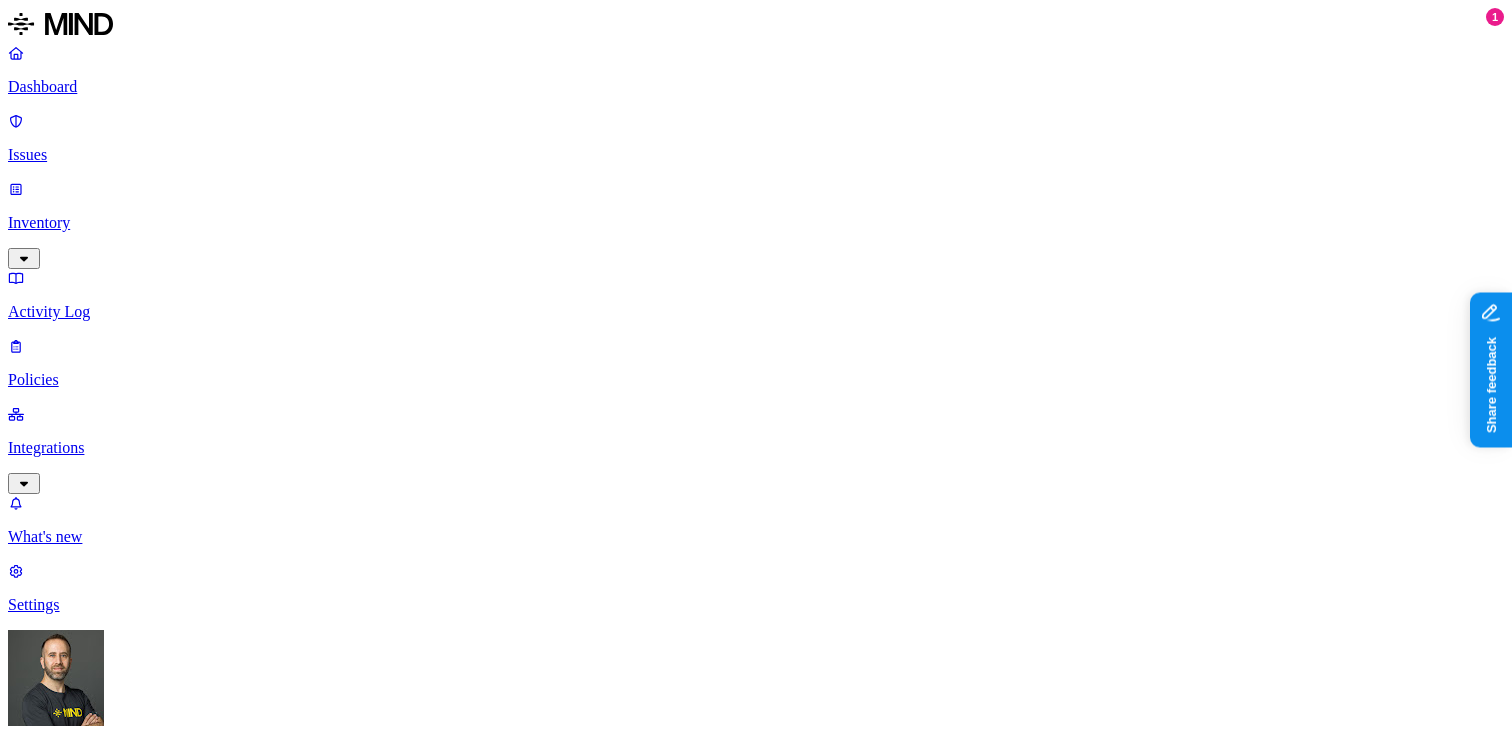 click on "Detection" at bounding box center [119, 1053] 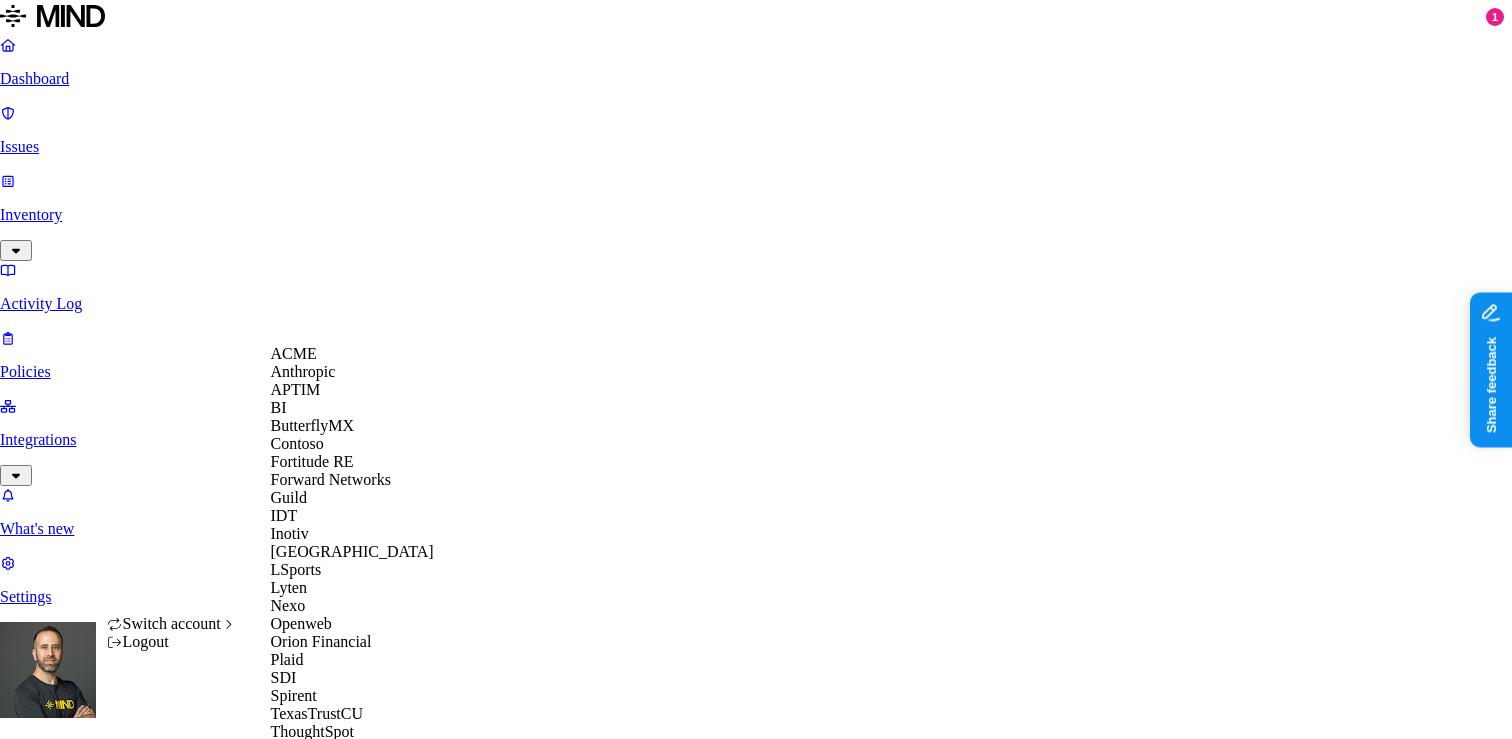 scroll, scrollTop: 560, scrollLeft: 0, axis: vertical 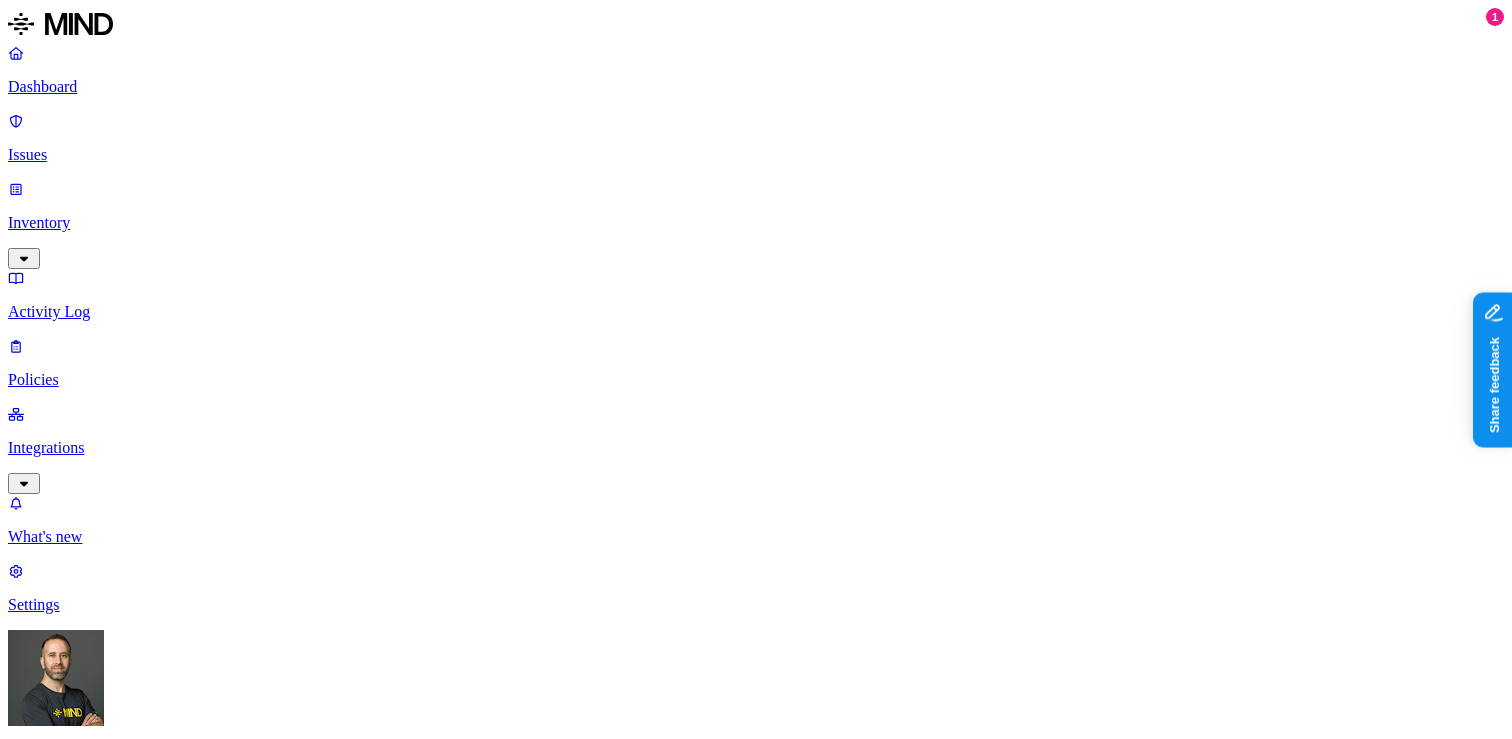click on "Detection" at bounding box center (119, 1274) 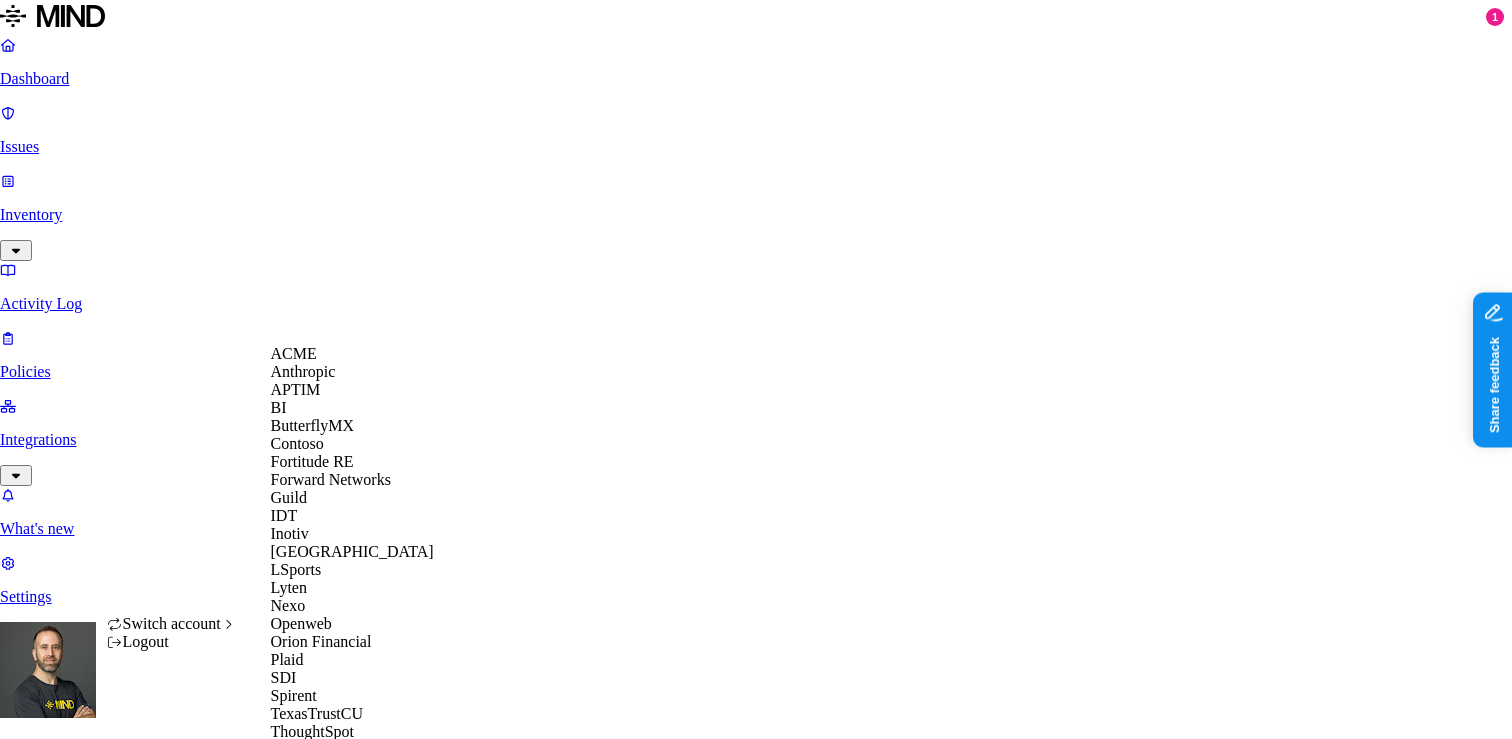 click on "ACME" at bounding box center (352, 354) 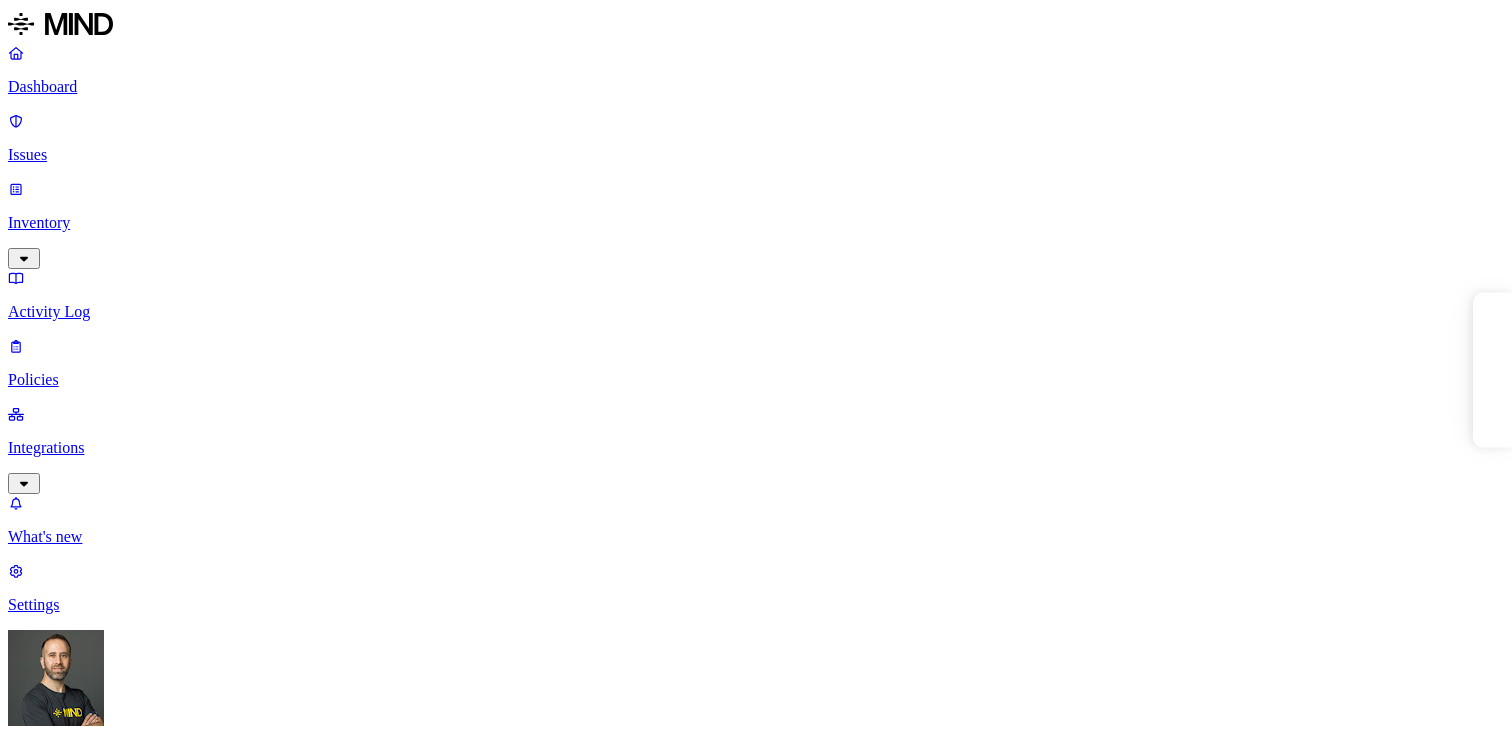 scroll, scrollTop: 0, scrollLeft: 0, axis: both 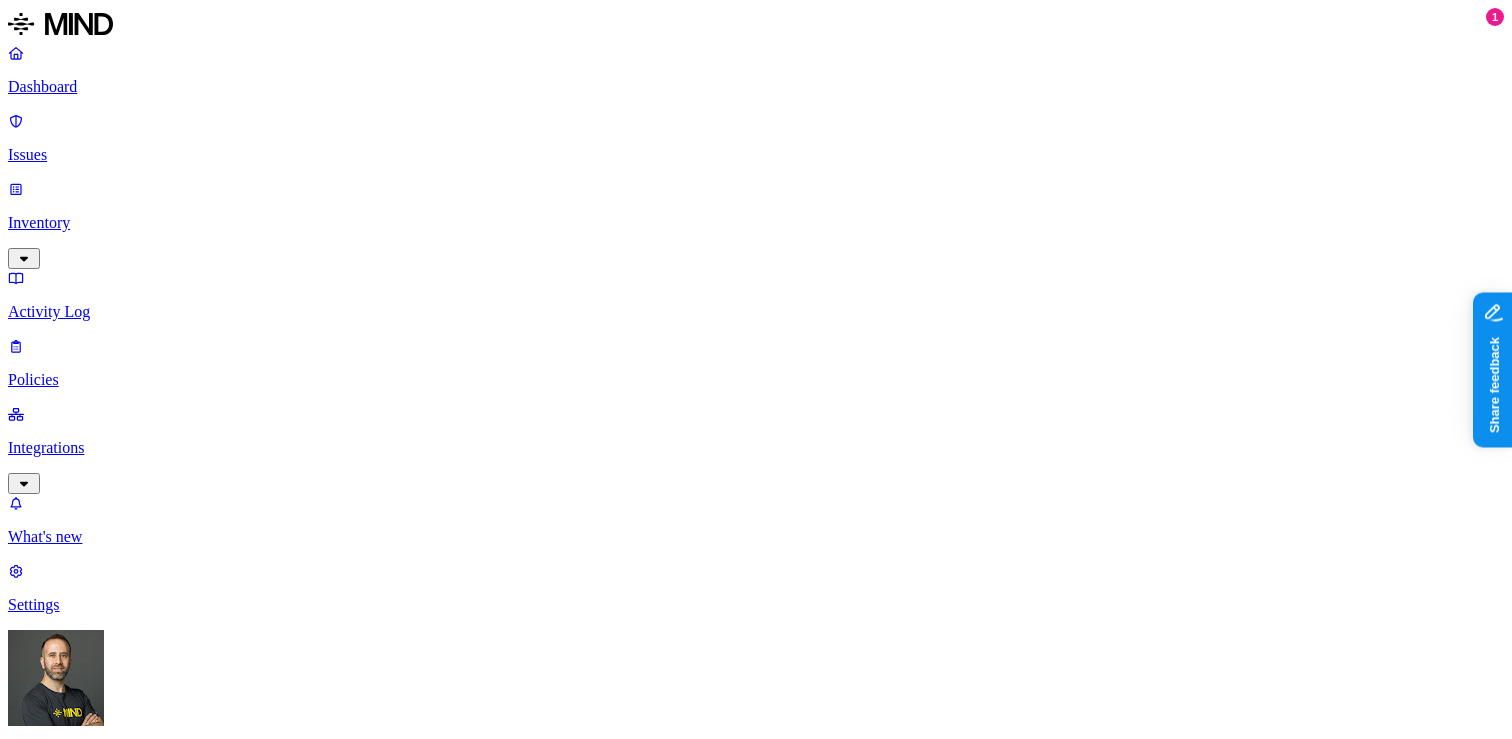 click on "Policies" at bounding box center (756, 363) 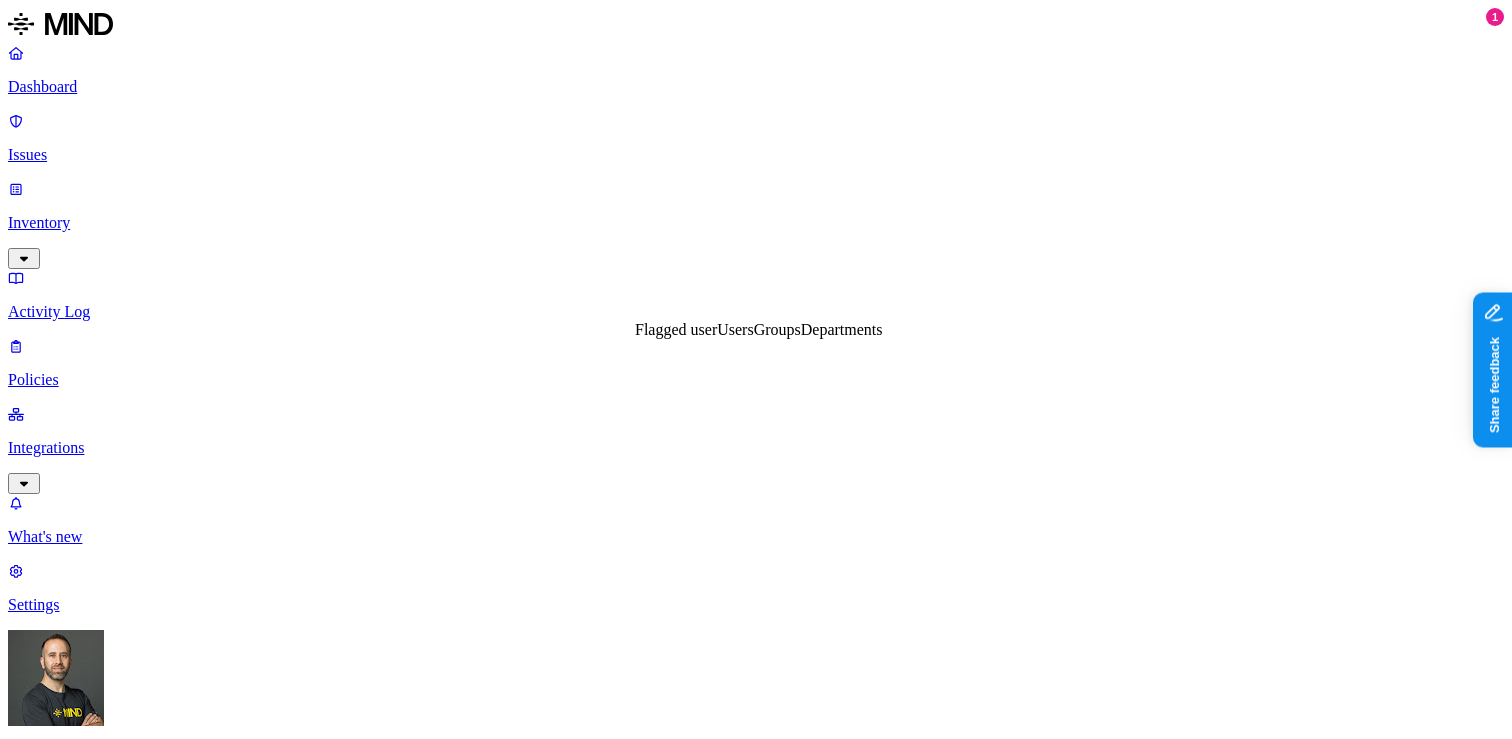click on "Groups" at bounding box center [777, 329] 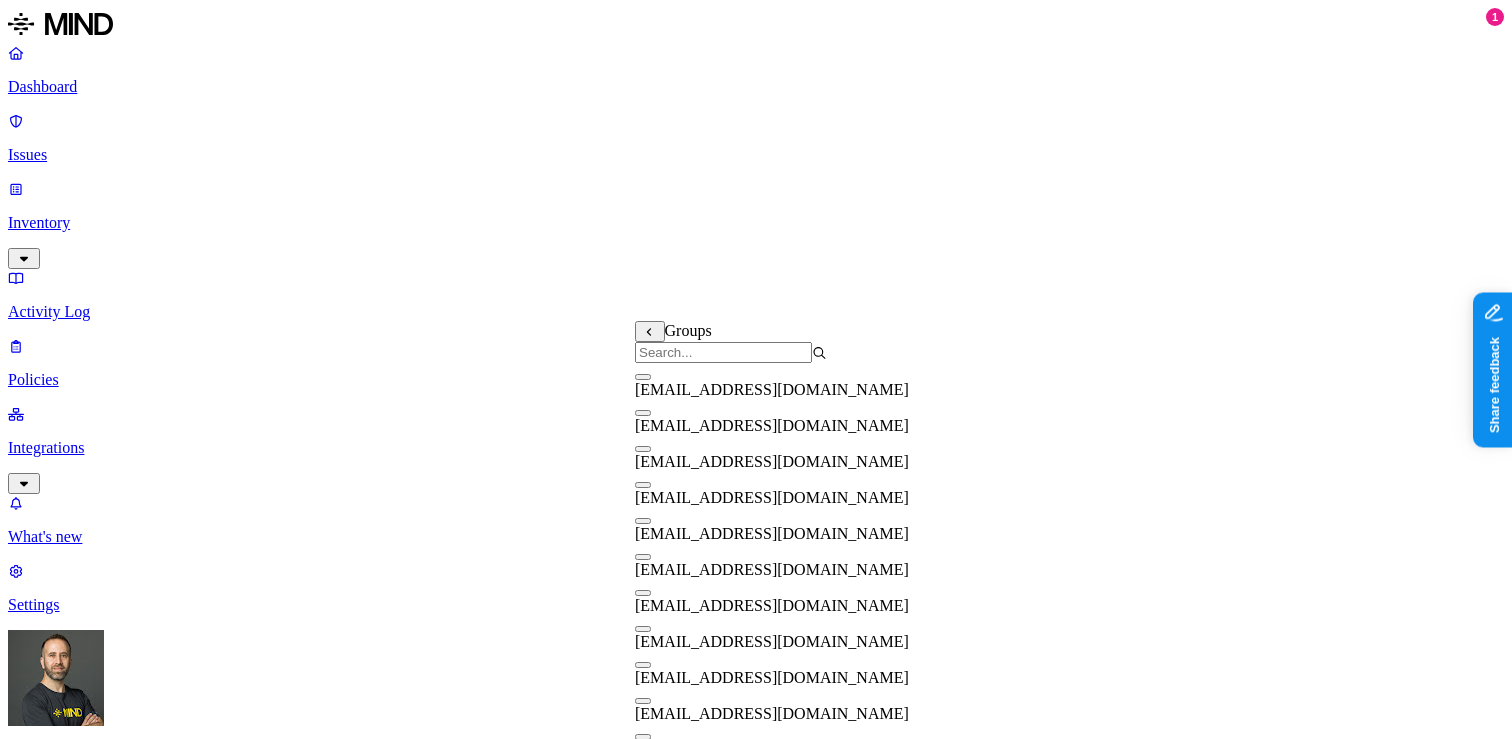 click at bounding box center (643, 377) 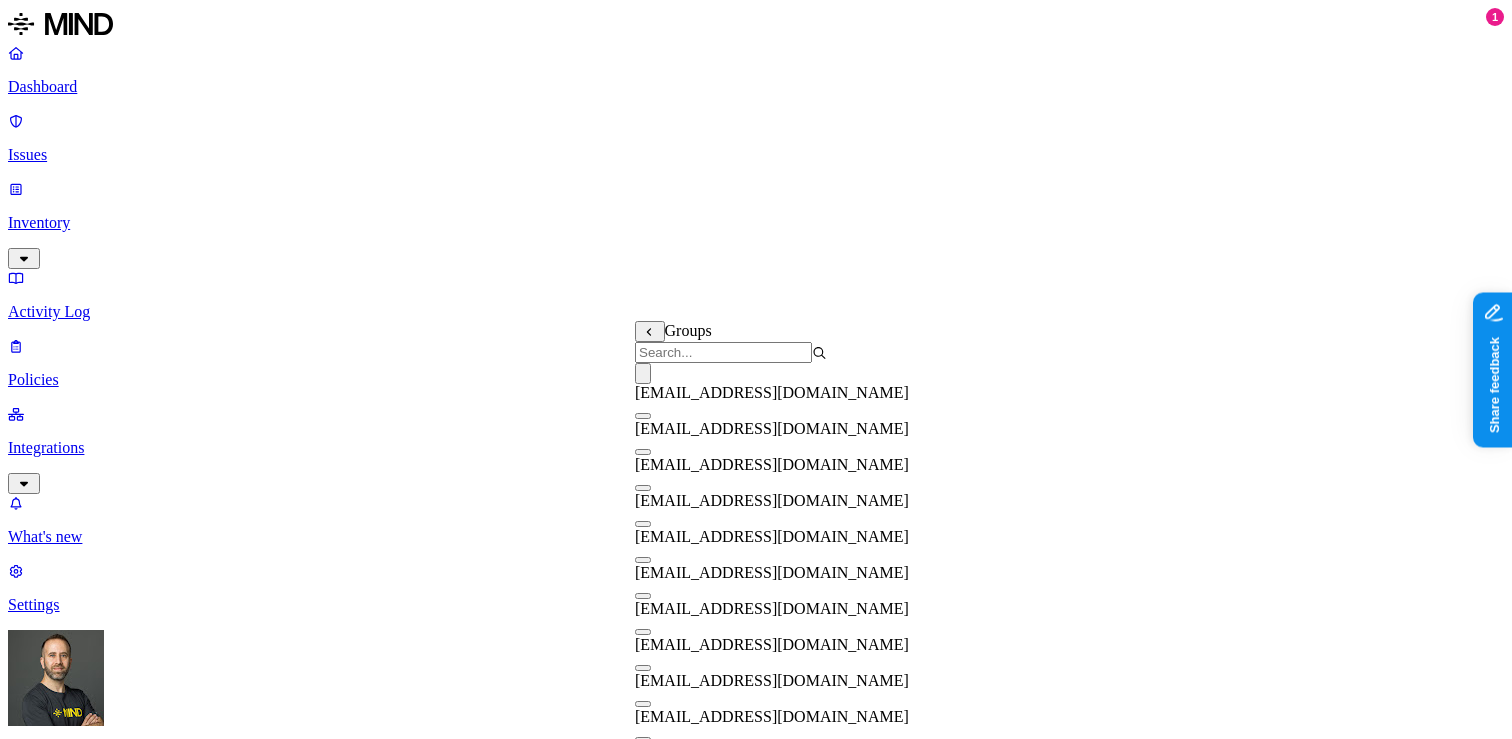 click at bounding box center (643, 488) 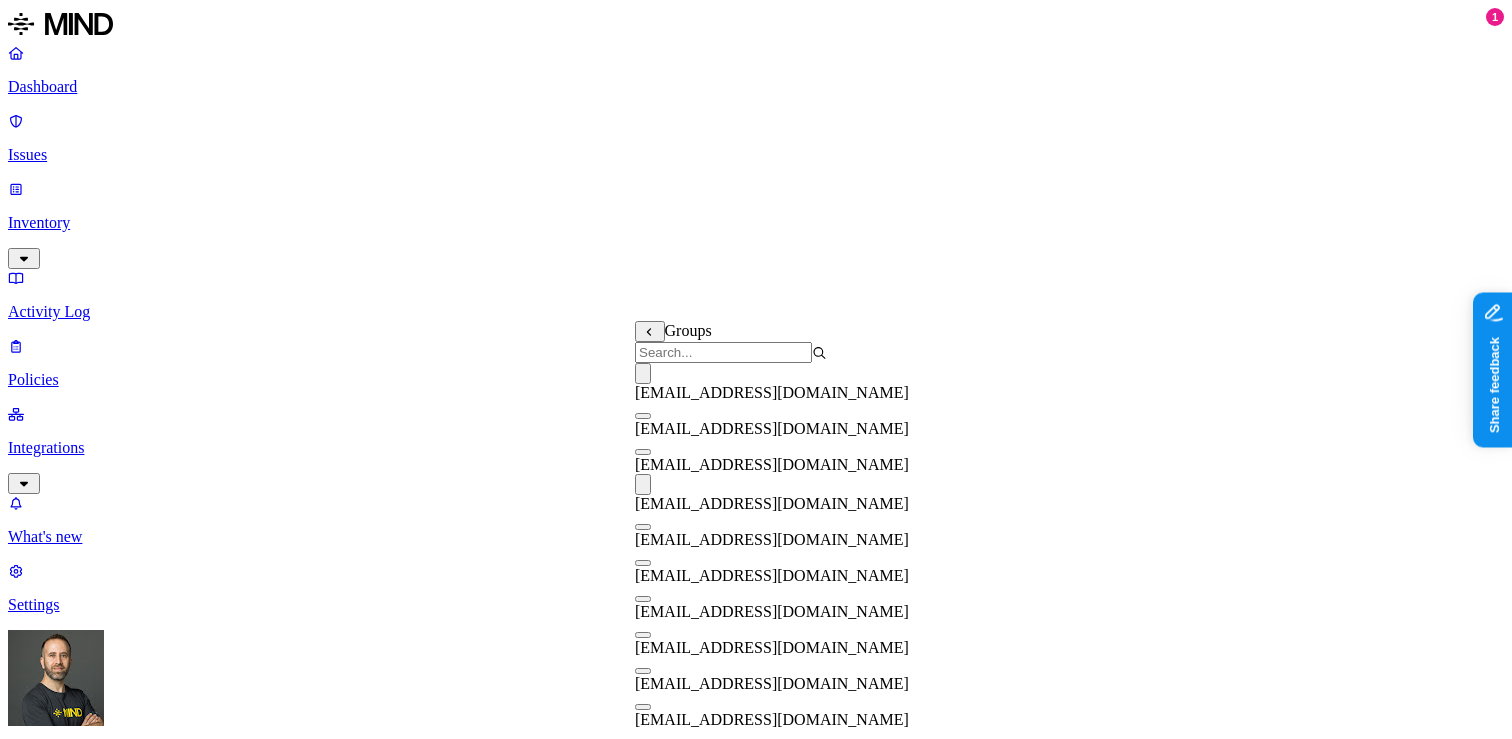 click at bounding box center [643, 563] 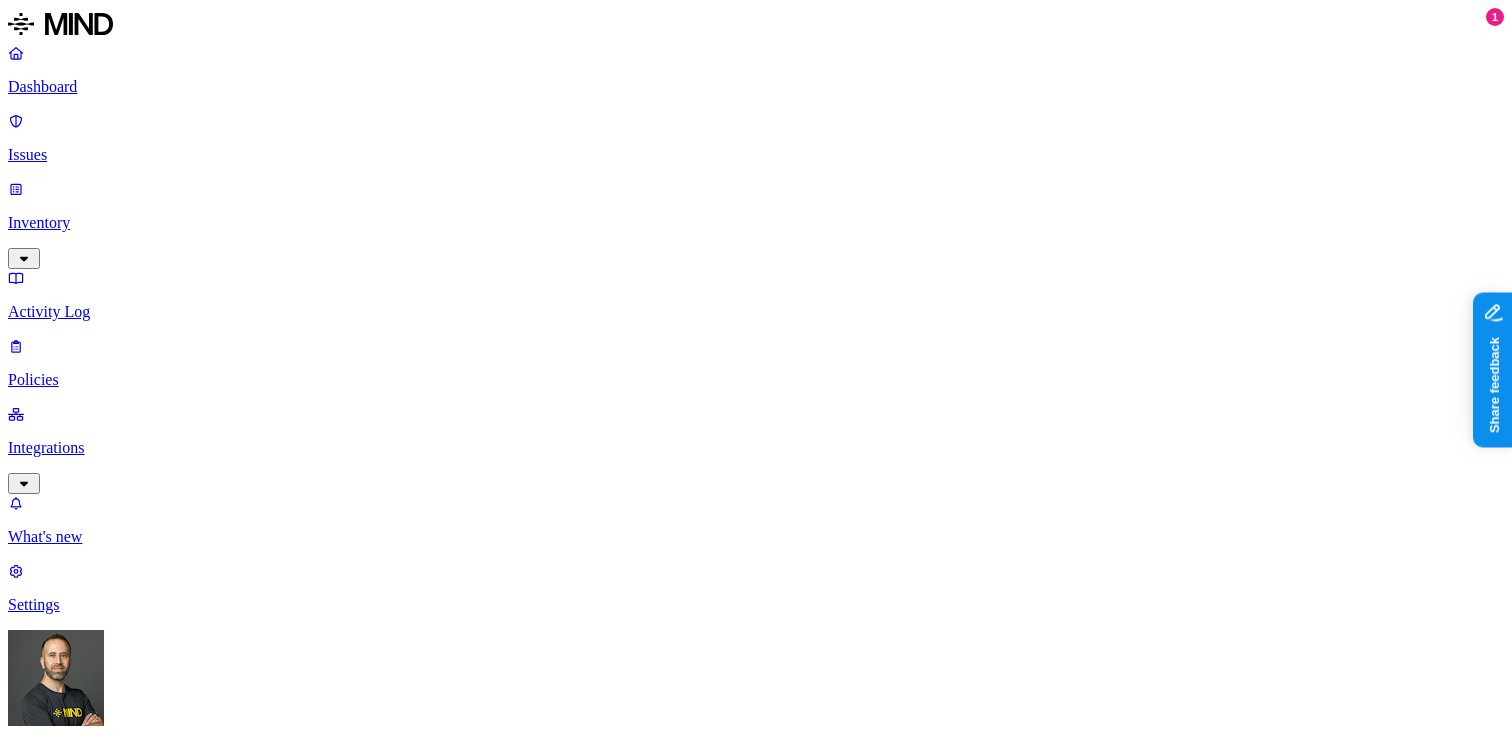click on "DATA Any UPLOAD Anywhere BY USER WHERE Groups is any of [EMAIL_ADDRESS][DOMAIN_NAME]    +2" at bounding box center (756, 1571) 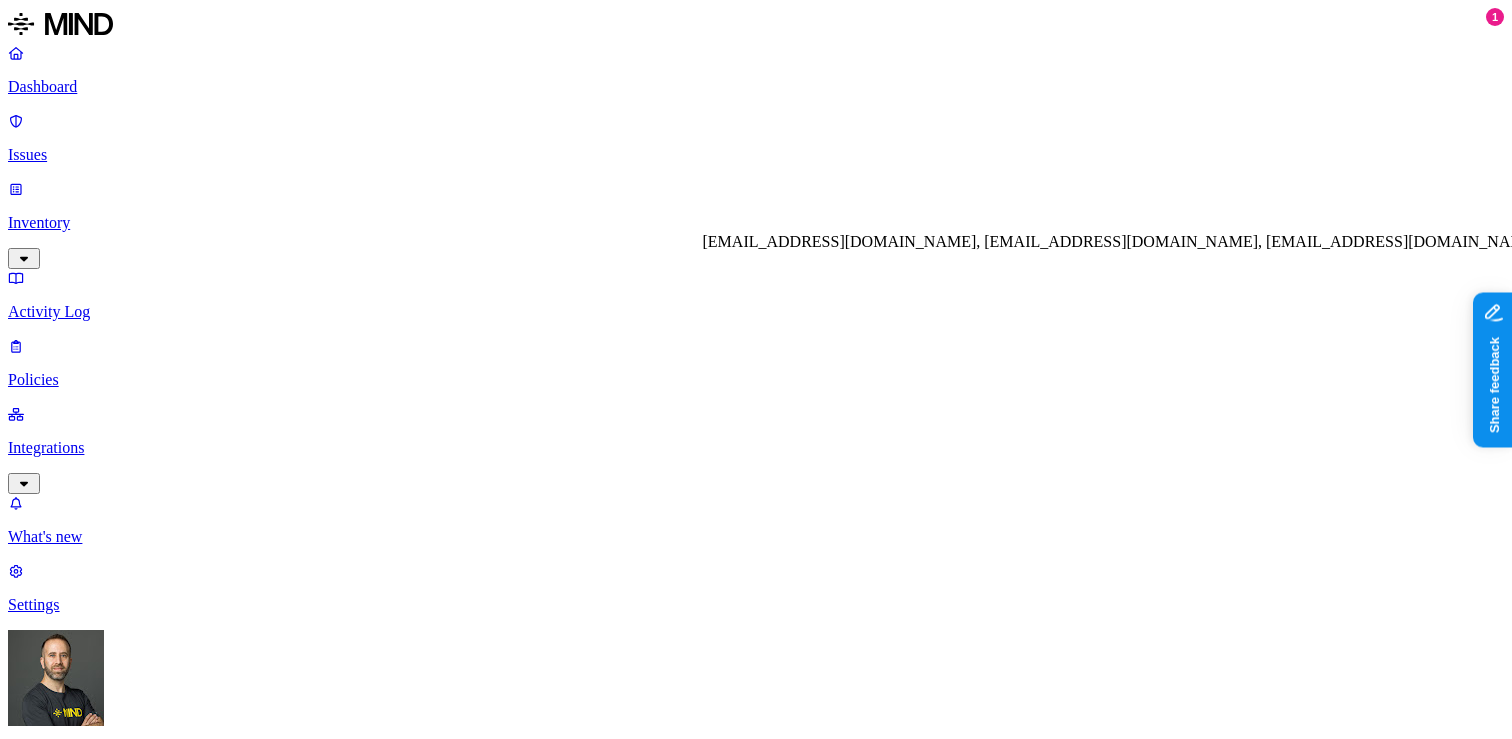 click 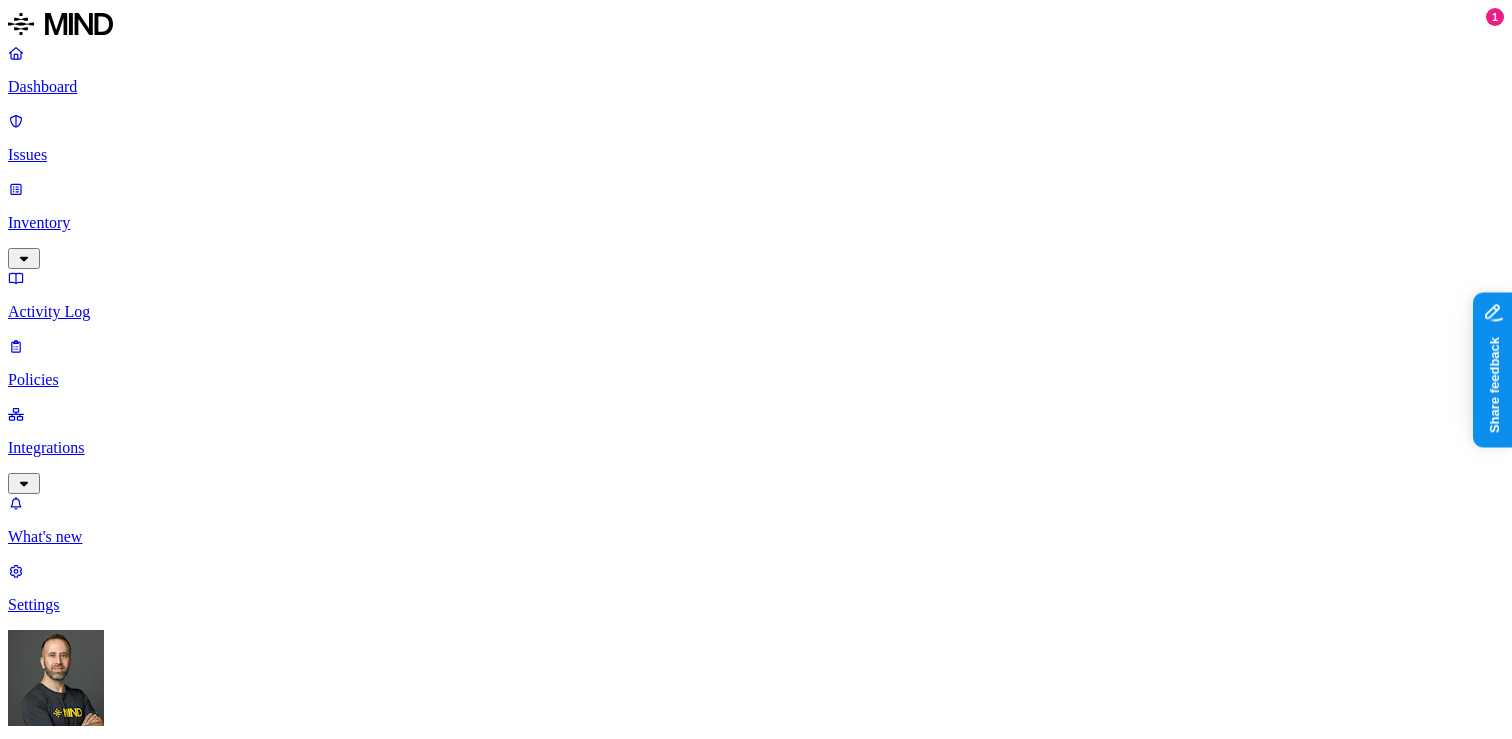 click on "DATA Any UPLOAD Anywhere BY USER Anyone" at bounding box center (756, 1533) 